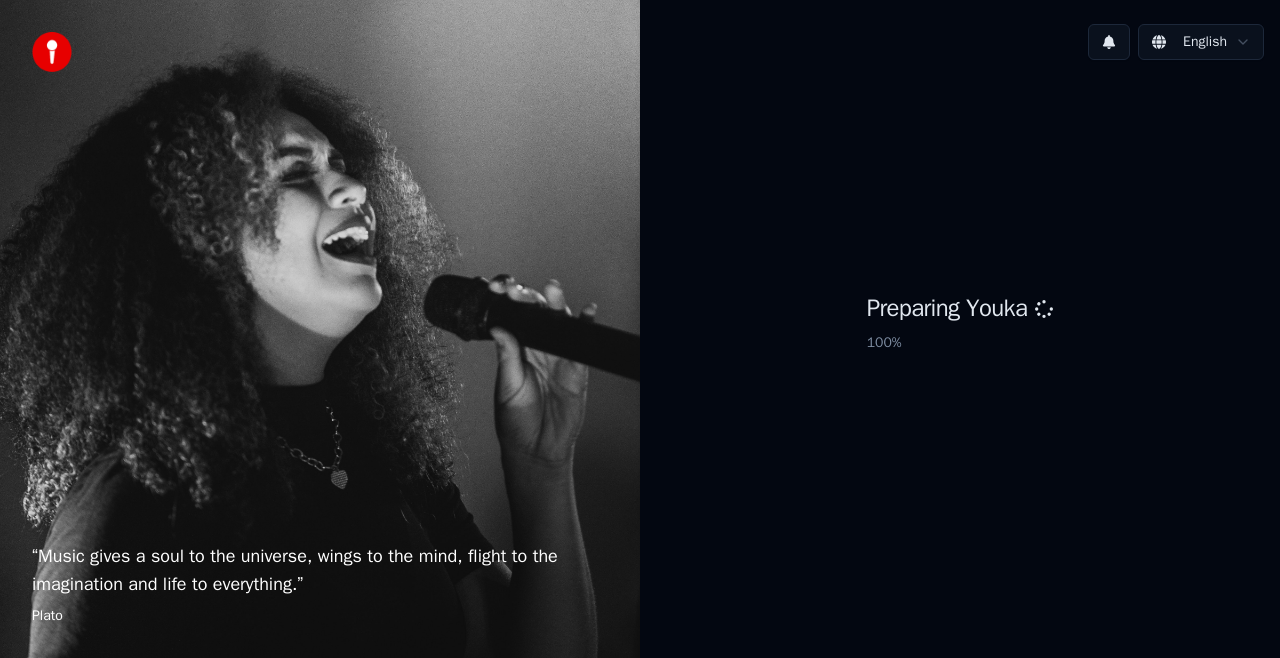 scroll, scrollTop: 0, scrollLeft: 0, axis: both 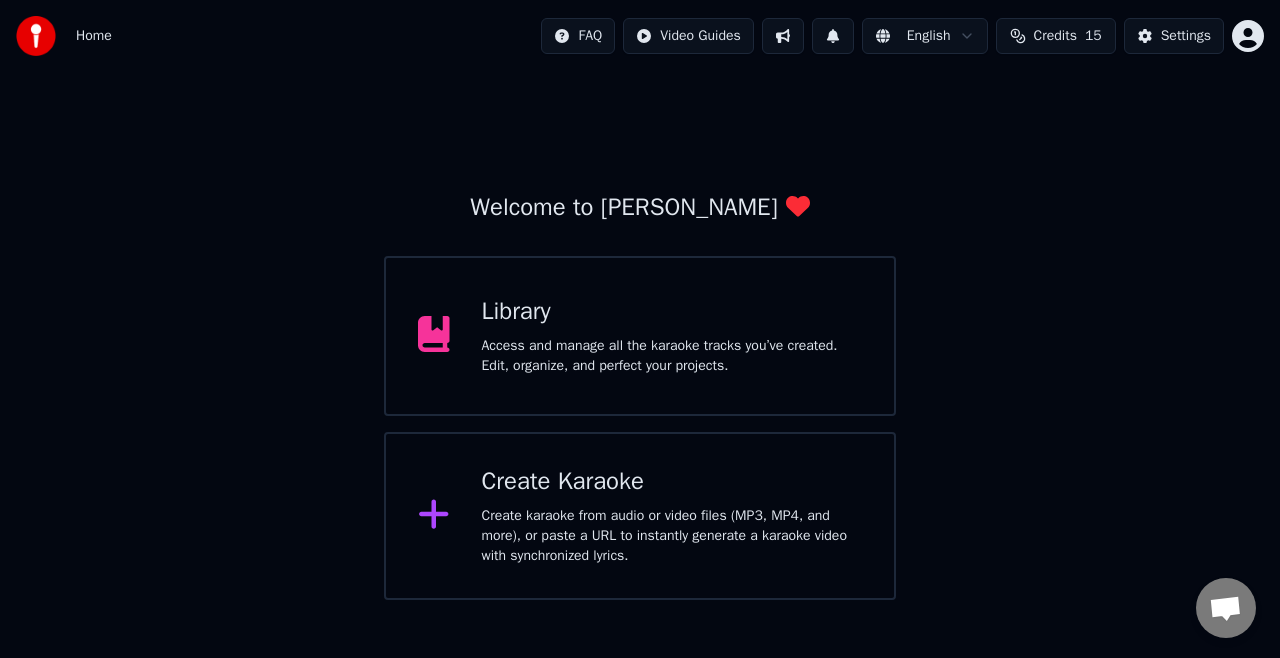 click 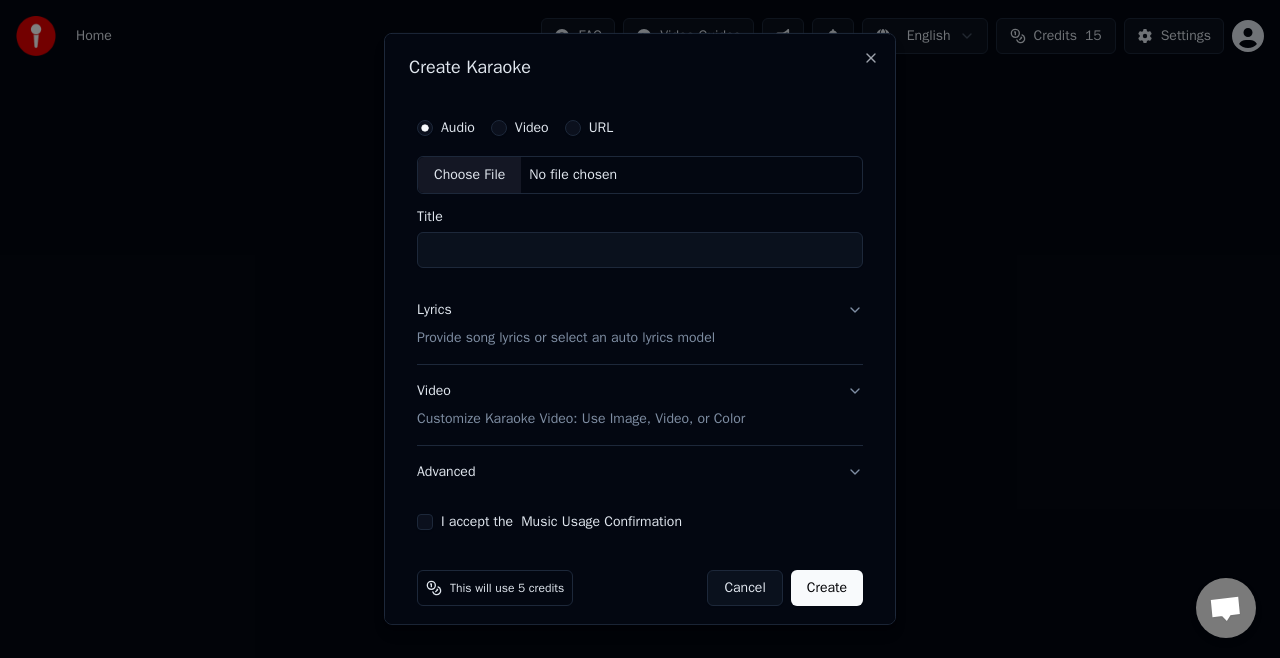 click on "Choose File" at bounding box center [469, 175] 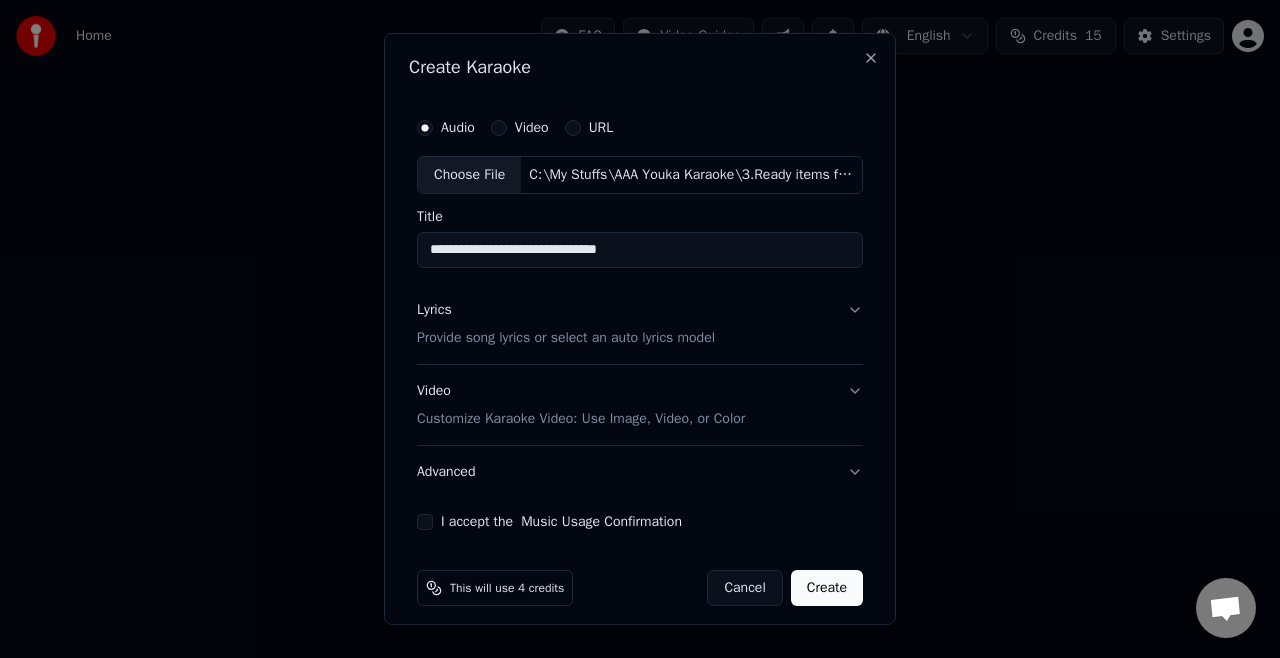 drag, startPoint x: 442, startPoint y: 253, endPoint x: 344, endPoint y: 276, distance: 100.6628 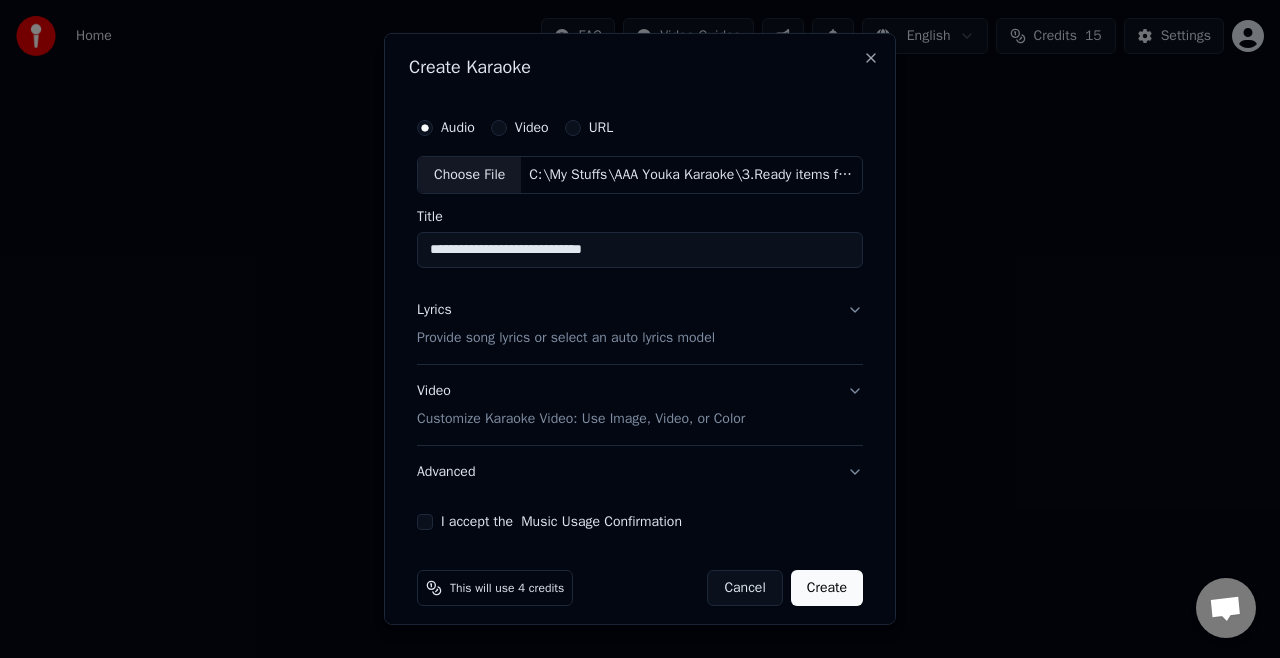 click on "**********" at bounding box center (640, 250) 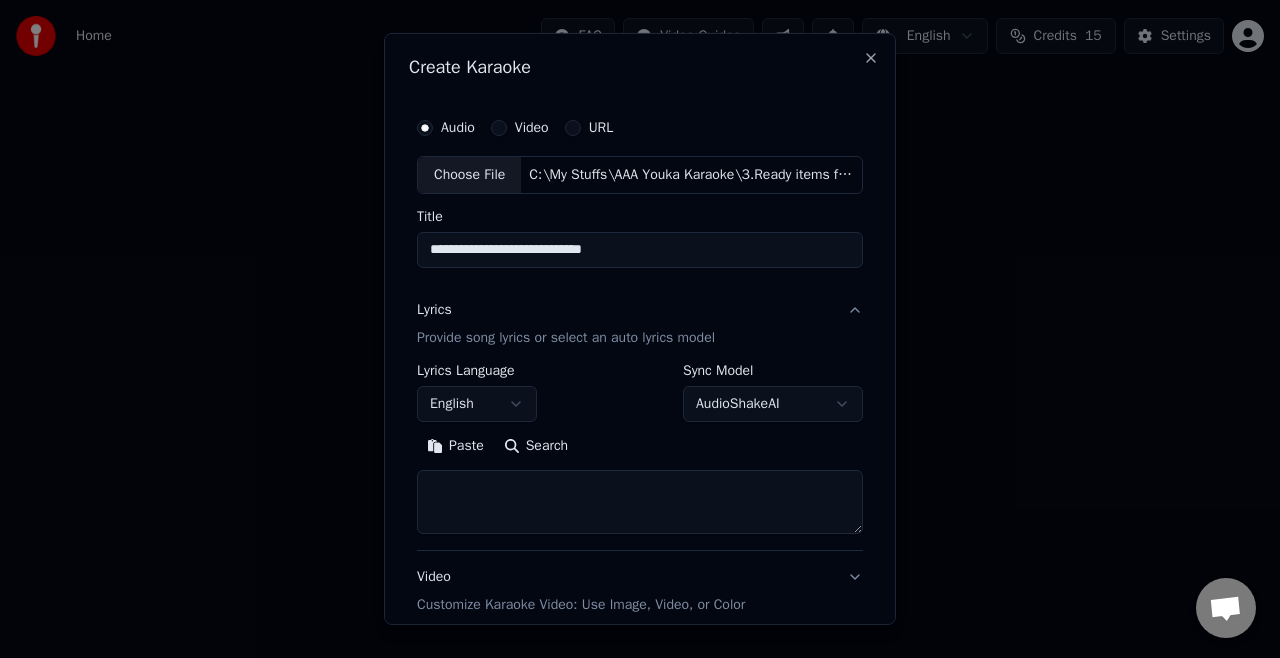 click on "Paste" at bounding box center (455, 446) 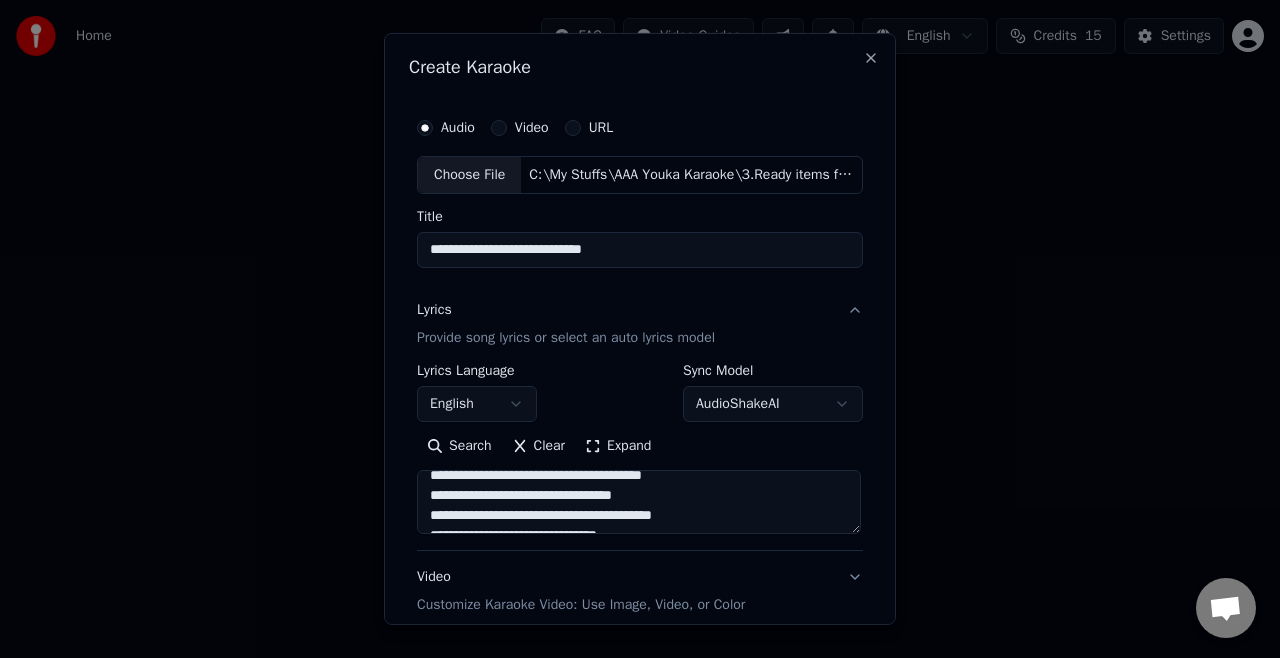 scroll, scrollTop: 233, scrollLeft: 0, axis: vertical 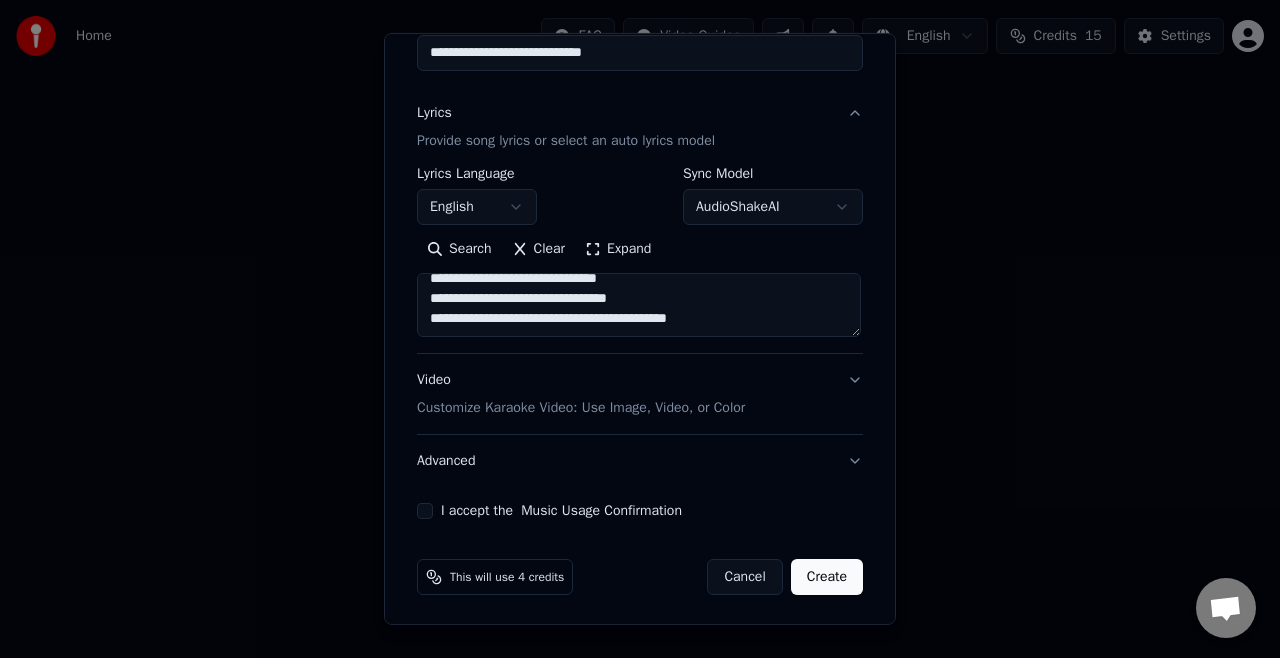 click on "Customize Karaoke Video: Use Image, Video, or Color" at bounding box center [581, 408] 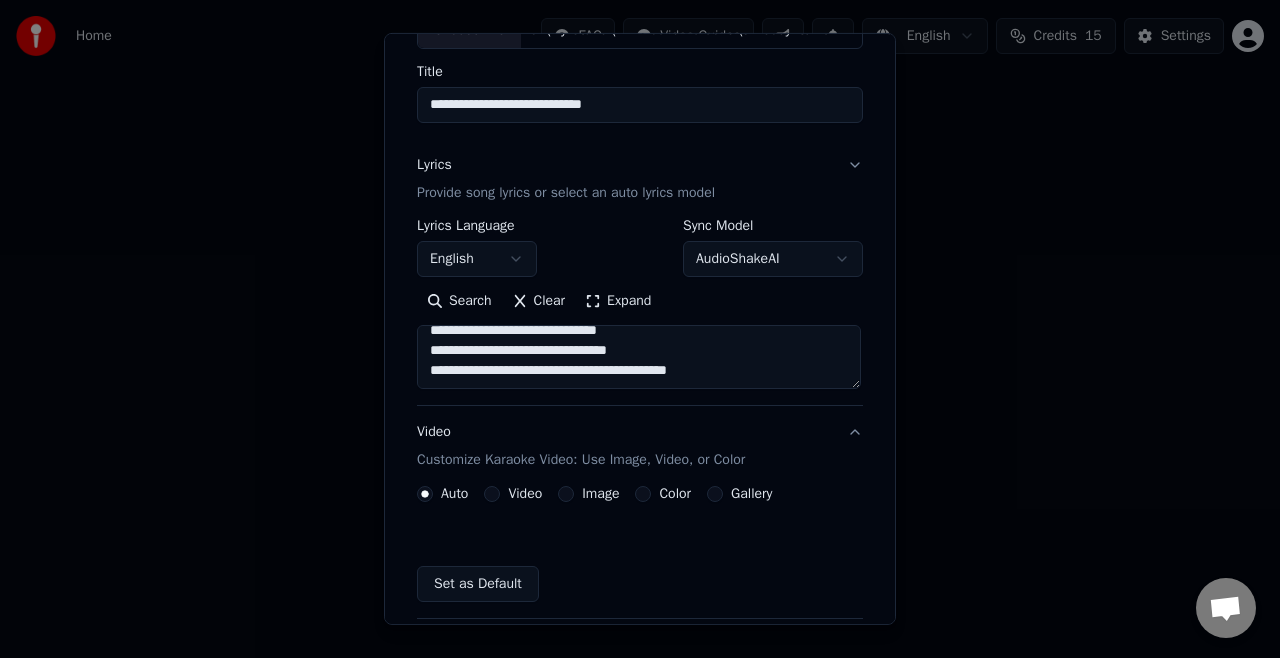 scroll, scrollTop: 144, scrollLeft: 0, axis: vertical 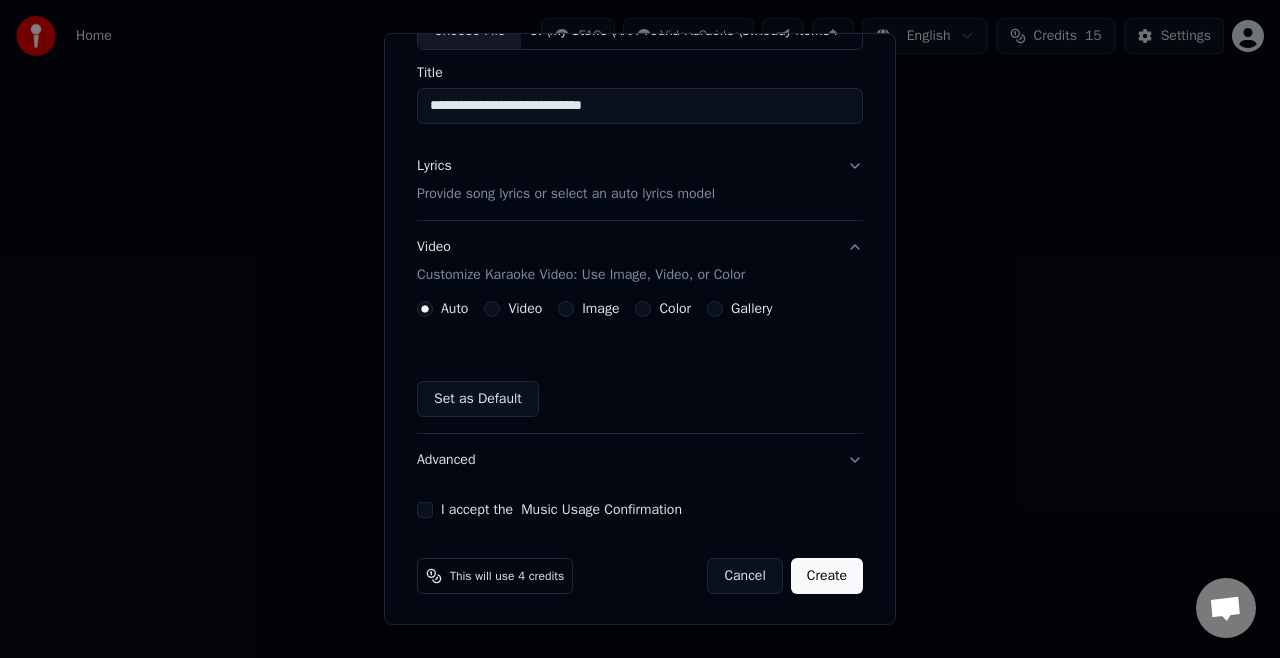 click on "Customize Karaoke Video: Use Image, Video, or Color" at bounding box center (581, 275) 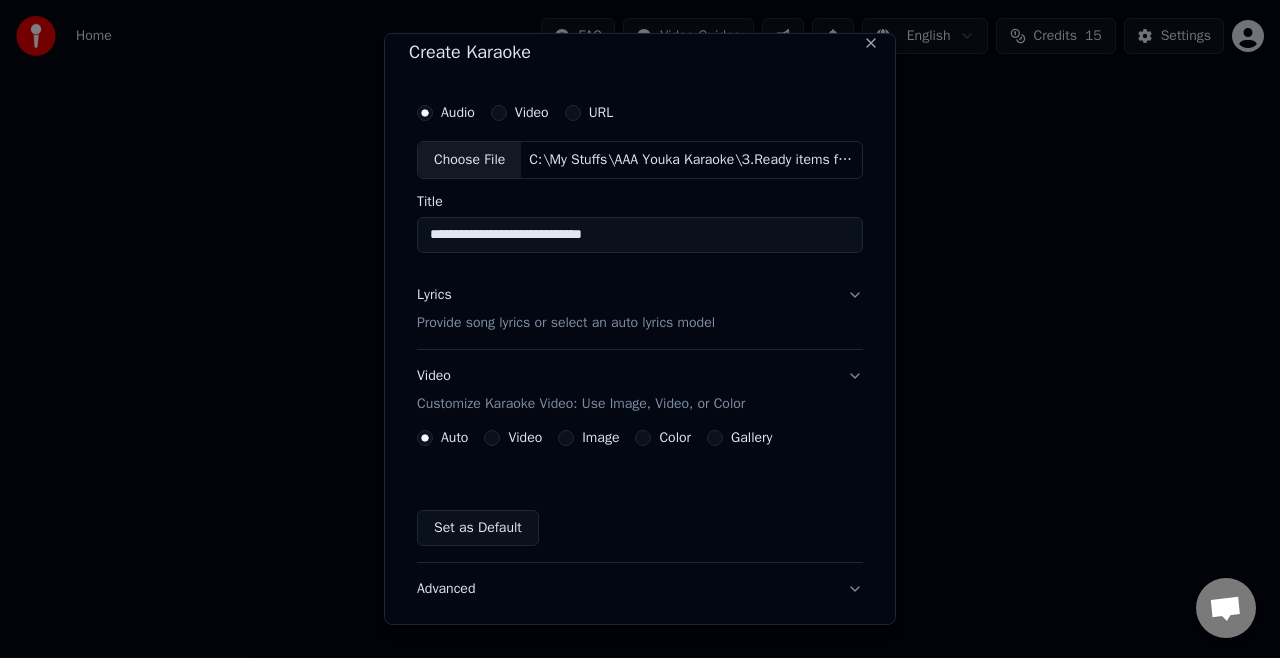 scroll, scrollTop: 12, scrollLeft: 0, axis: vertical 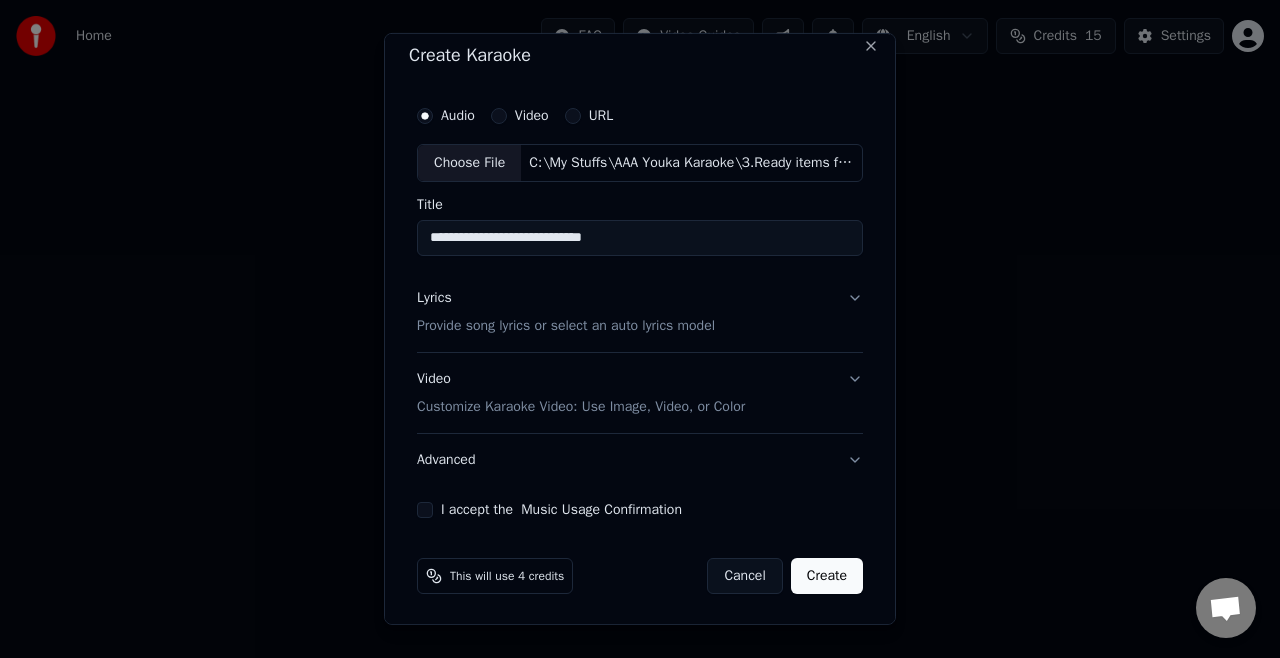 click on "Customize Karaoke Video: Use Image, Video, or Color" at bounding box center [581, 407] 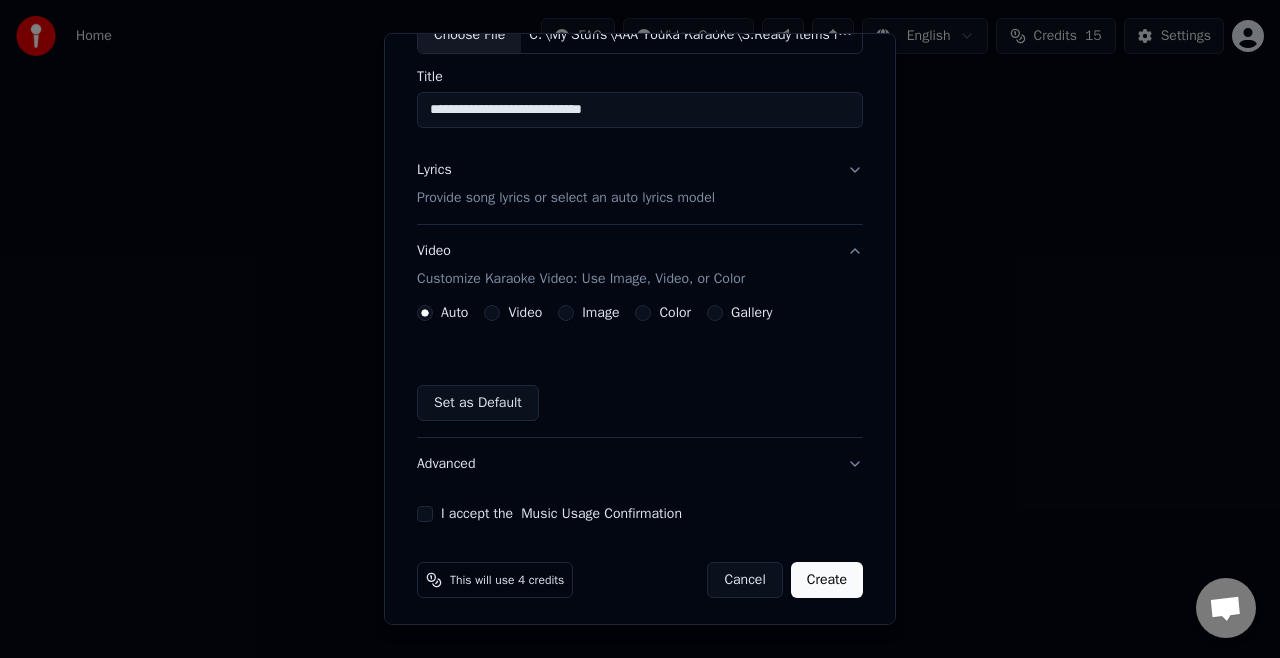 scroll, scrollTop: 144, scrollLeft: 0, axis: vertical 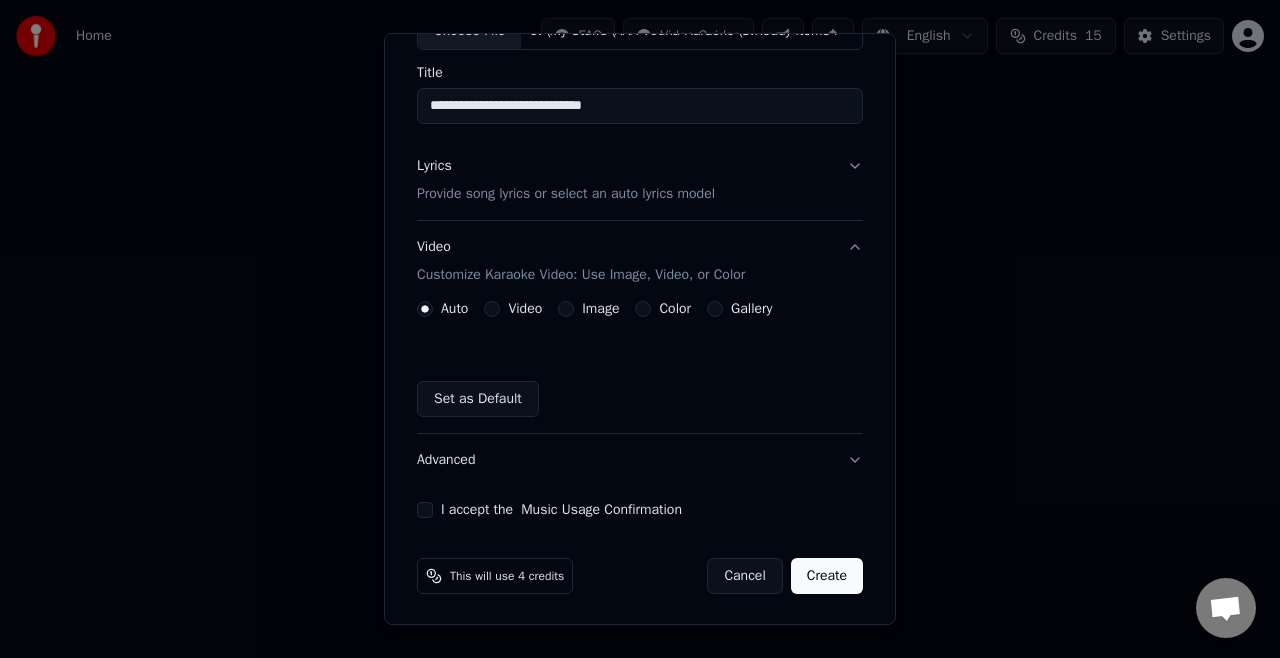 click on "Image" at bounding box center (566, 309) 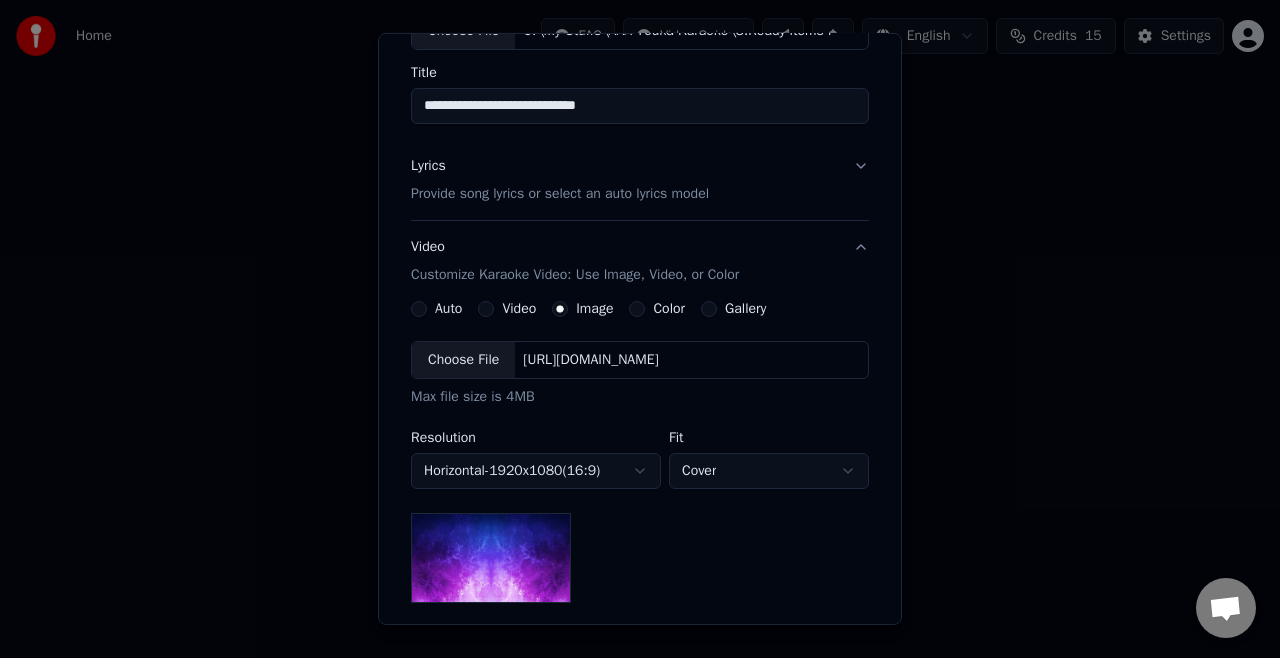 click on "Choose File" at bounding box center [463, 360] 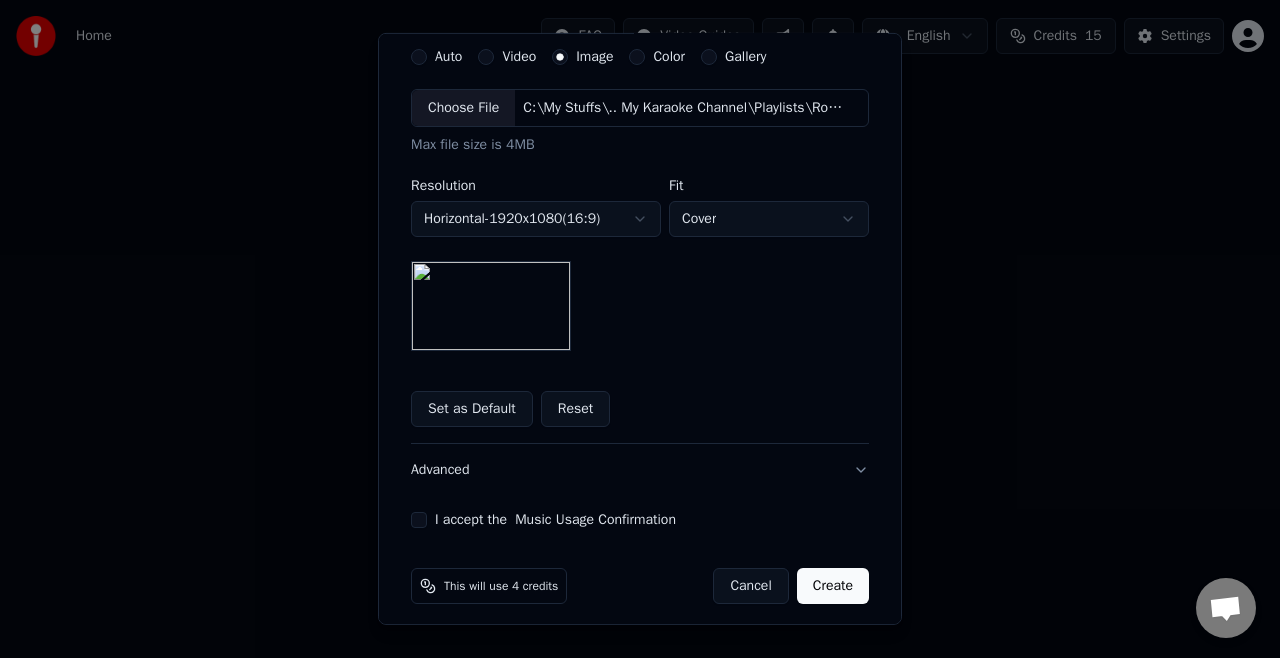 scroll, scrollTop: 404, scrollLeft: 0, axis: vertical 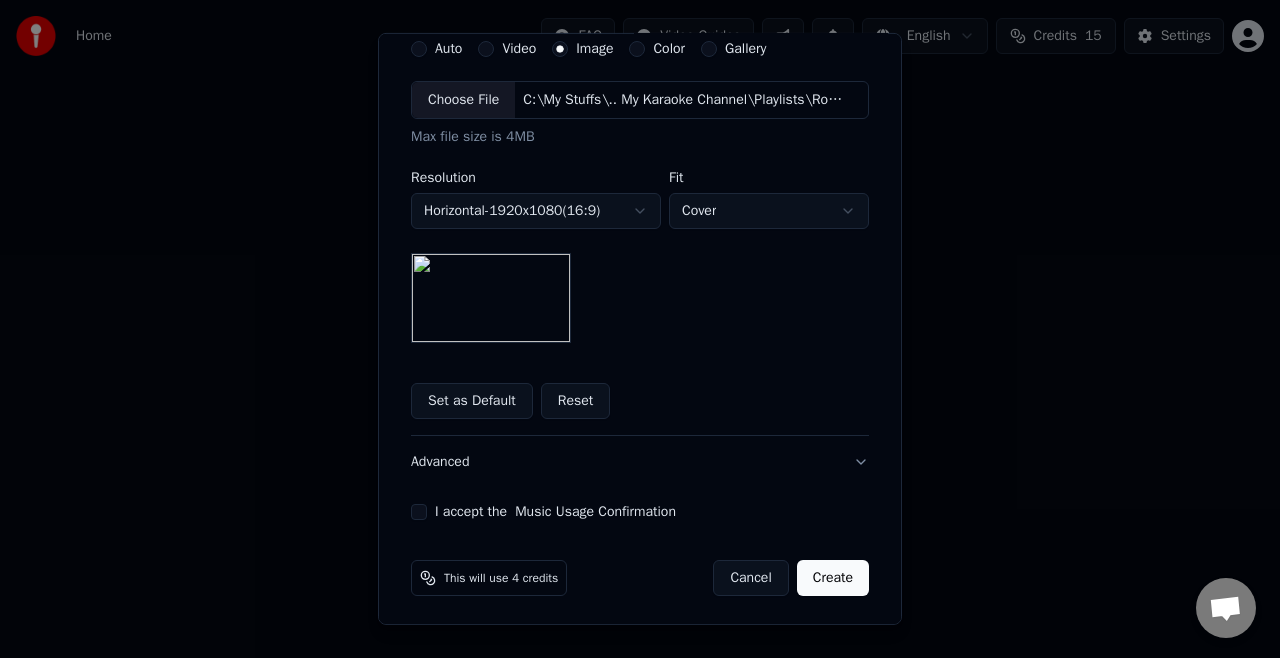 click on "I accept the   Music Usage Confirmation" at bounding box center [419, 512] 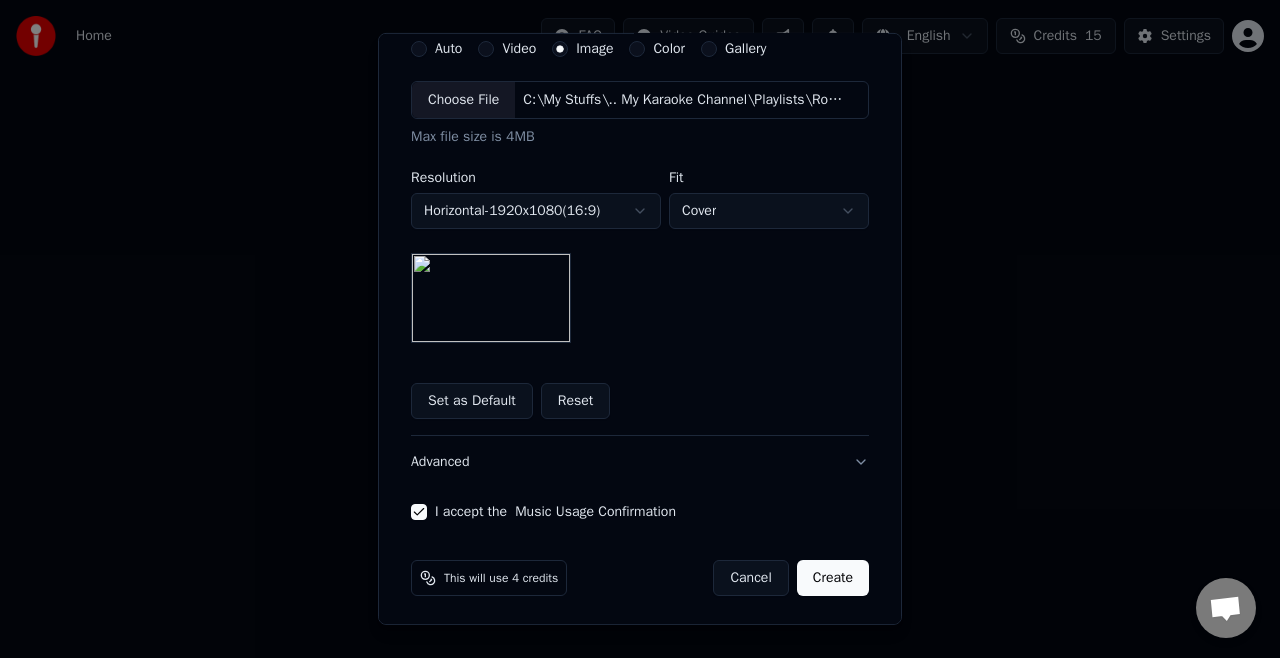 click on "Create" at bounding box center [833, 578] 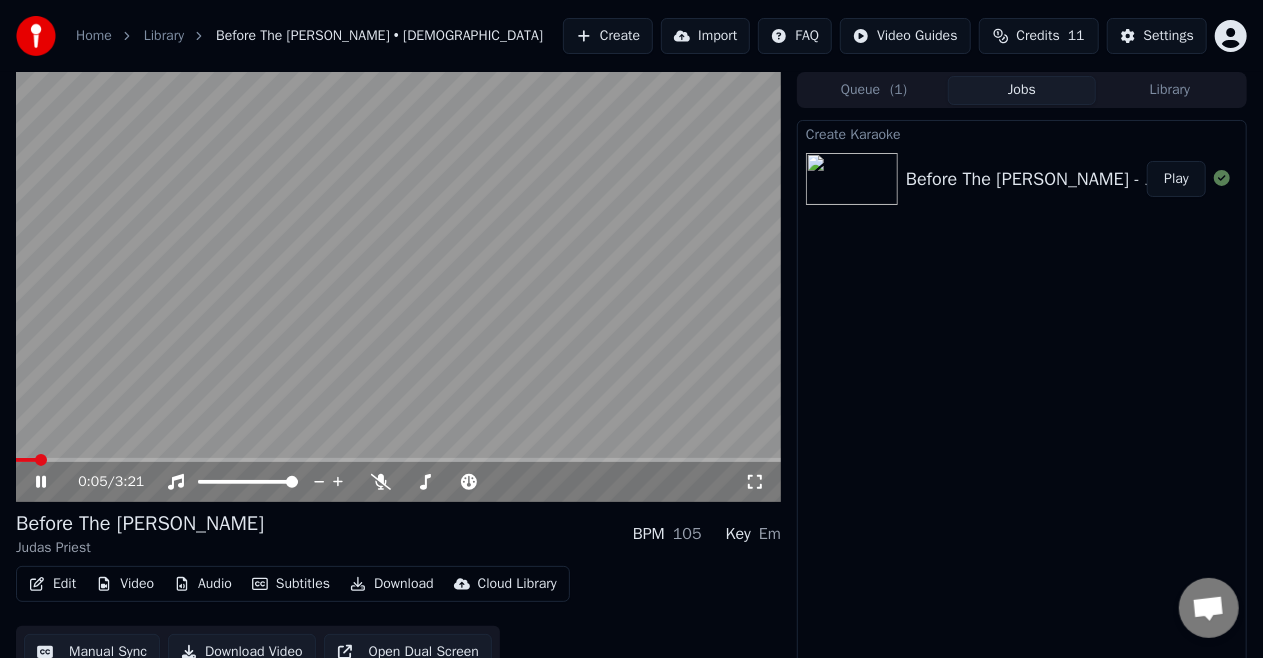 click 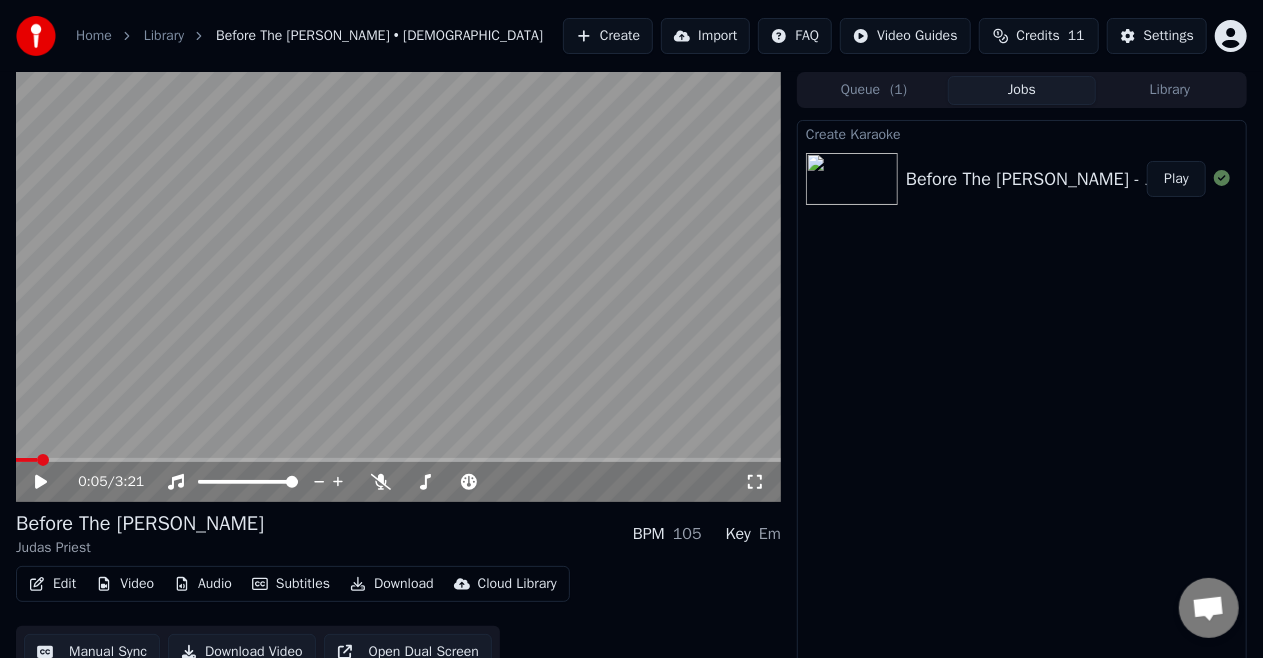 click on "Create Karaoke Before The [PERSON_NAME] - Judas Priest Play" at bounding box center (1022, 399) 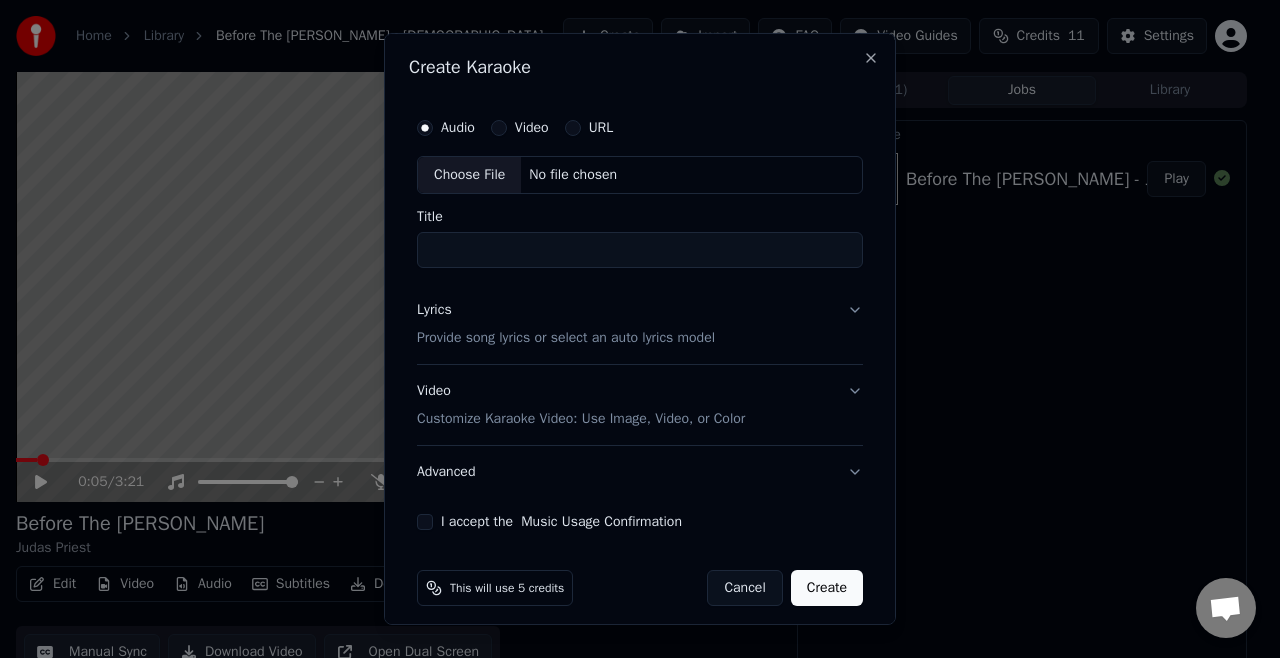 click on "Choose File" at bounding box center [469, 175] 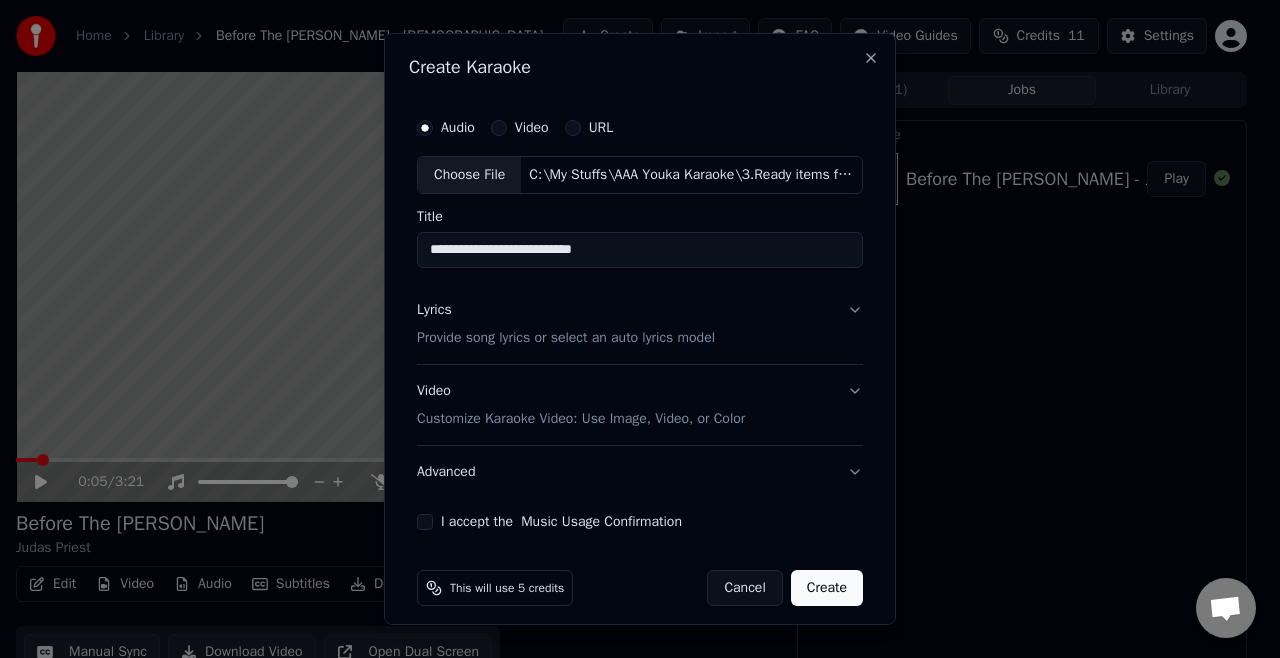 drag, startPoint x: 444, startPoint y: 250, endPoint x: 370, endPoint y: 262, distance: 74.96666 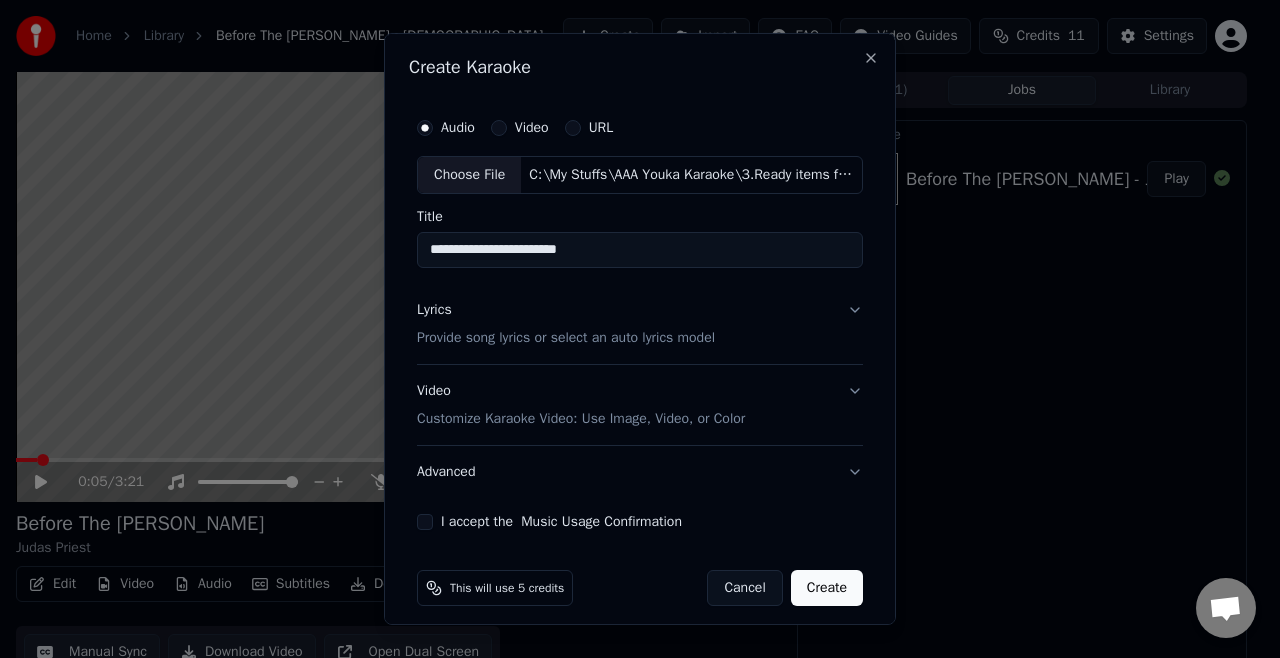 type on "**********" 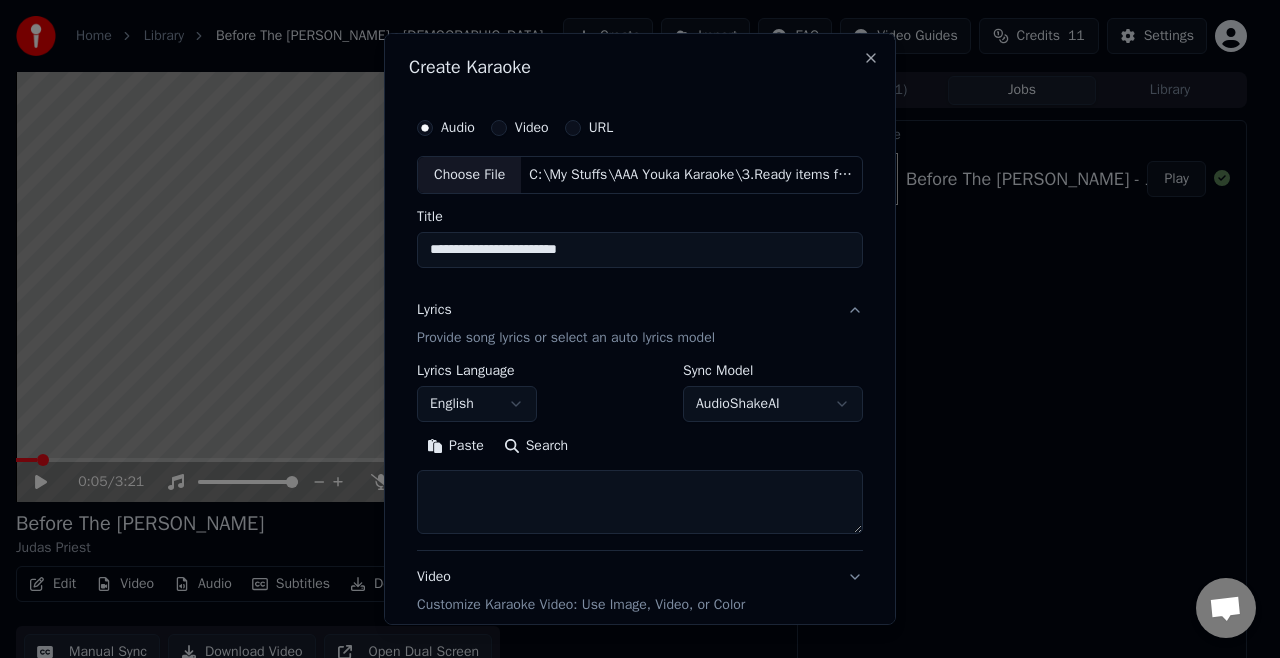 click on "Paste" at bounding box center (455, 446) 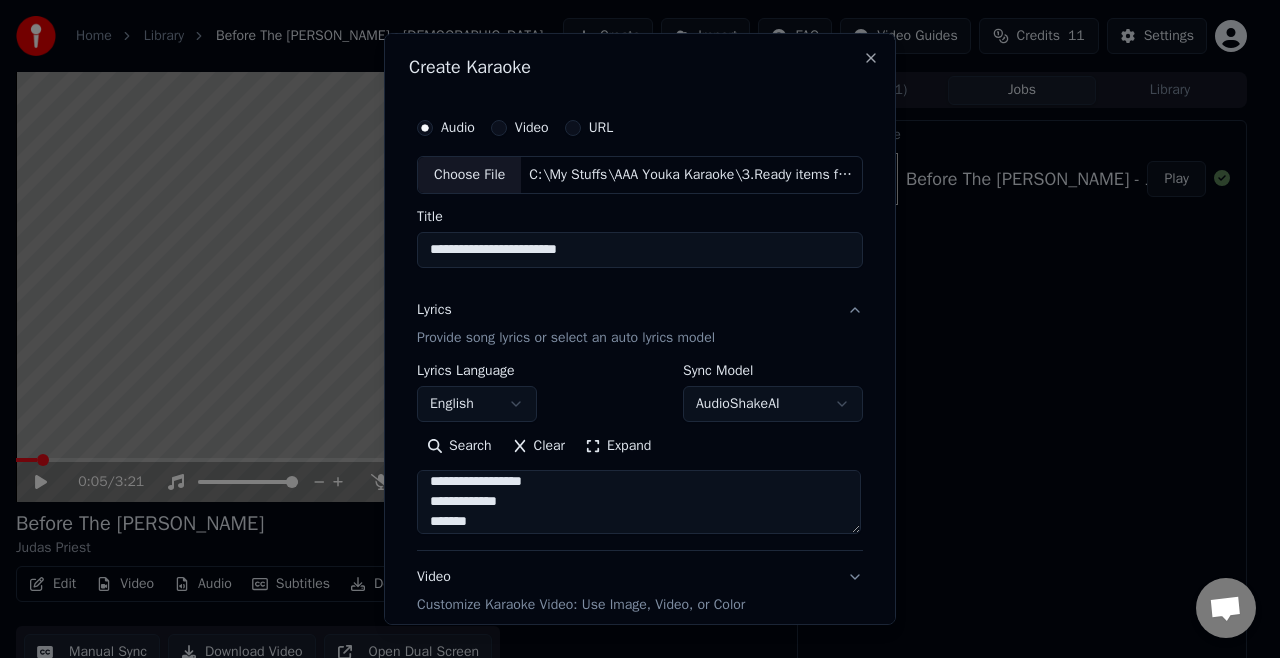 scroll, scrollTop: 892, scrollLeft: 0, axis: vertical 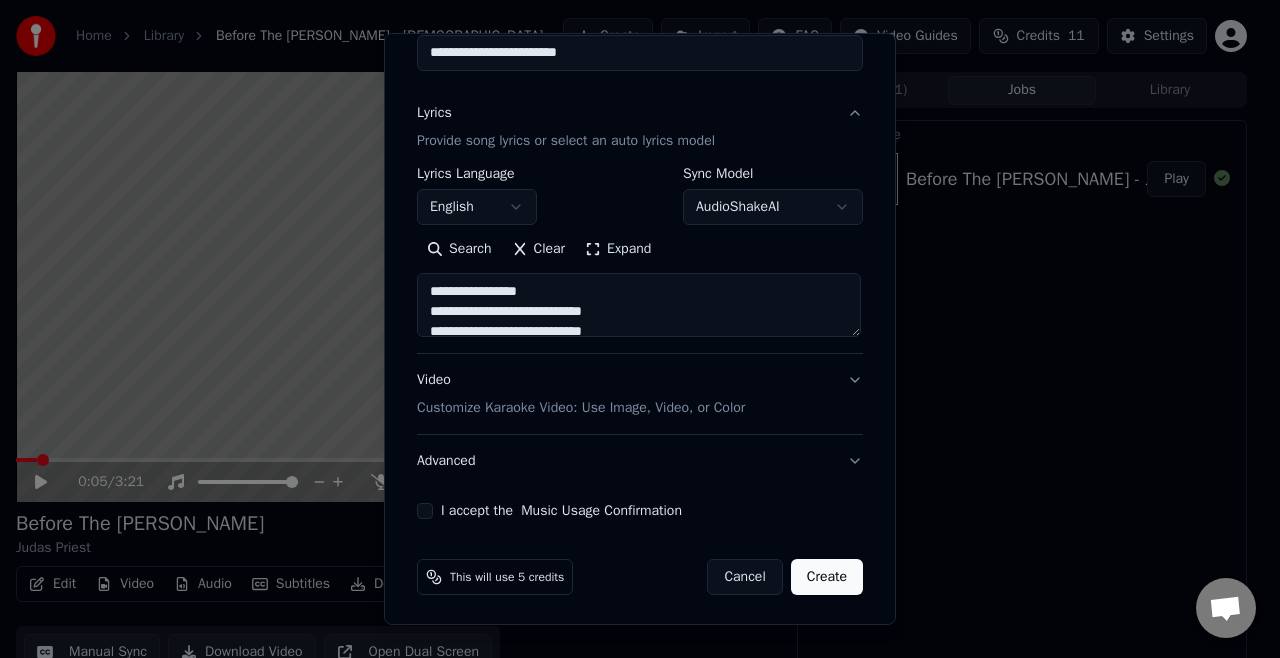 click on "Customize Karaoke Video: Use Image, Video, or Color" at bounding box center [581, 408] 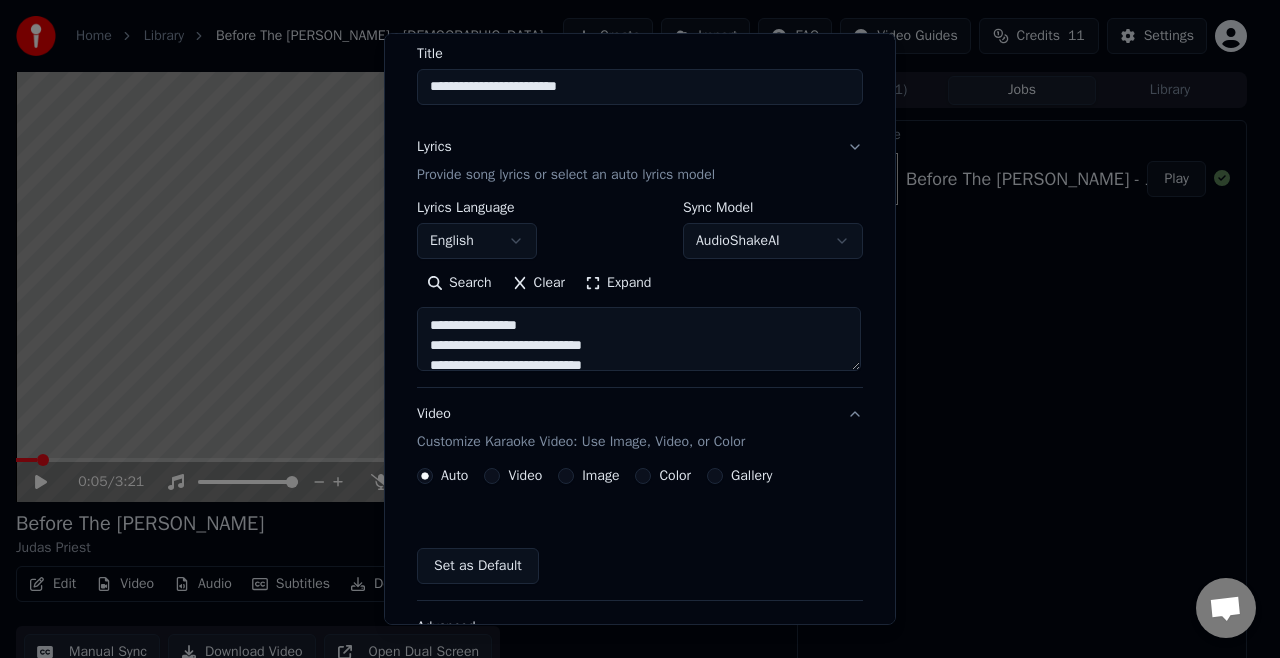 scroll, scrollTop: 144, scrollLeft: 0, axis: vertical 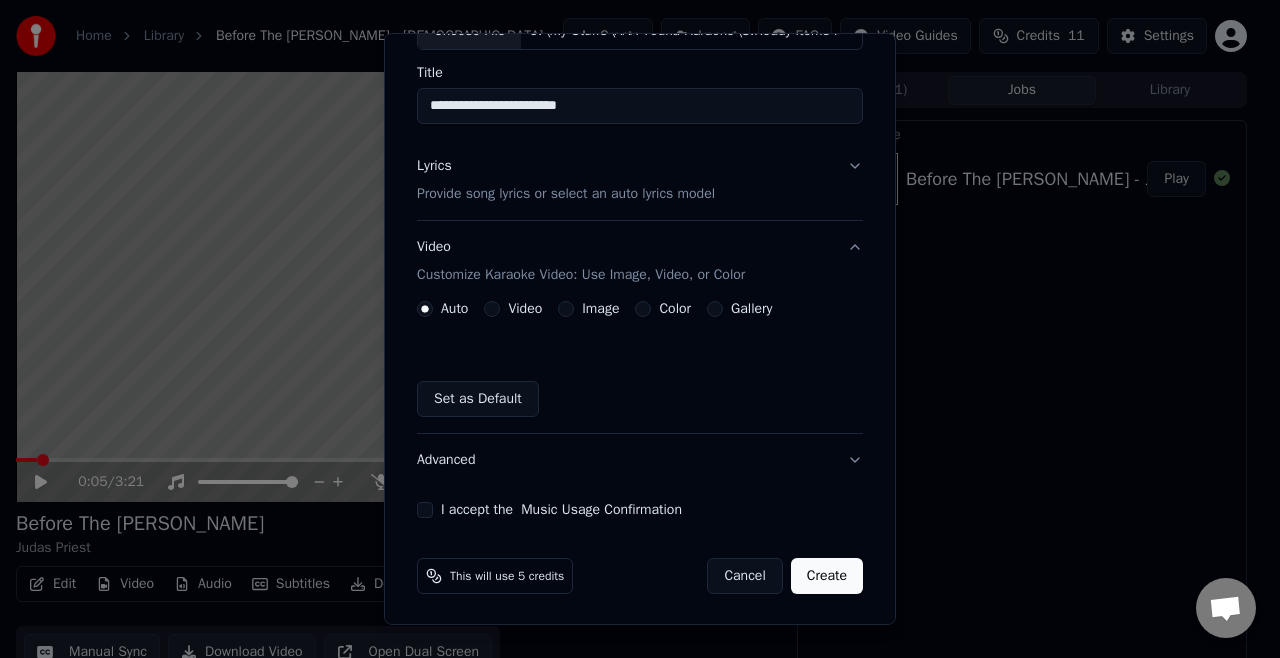 click on "Image" at bounding box center (566, 309) 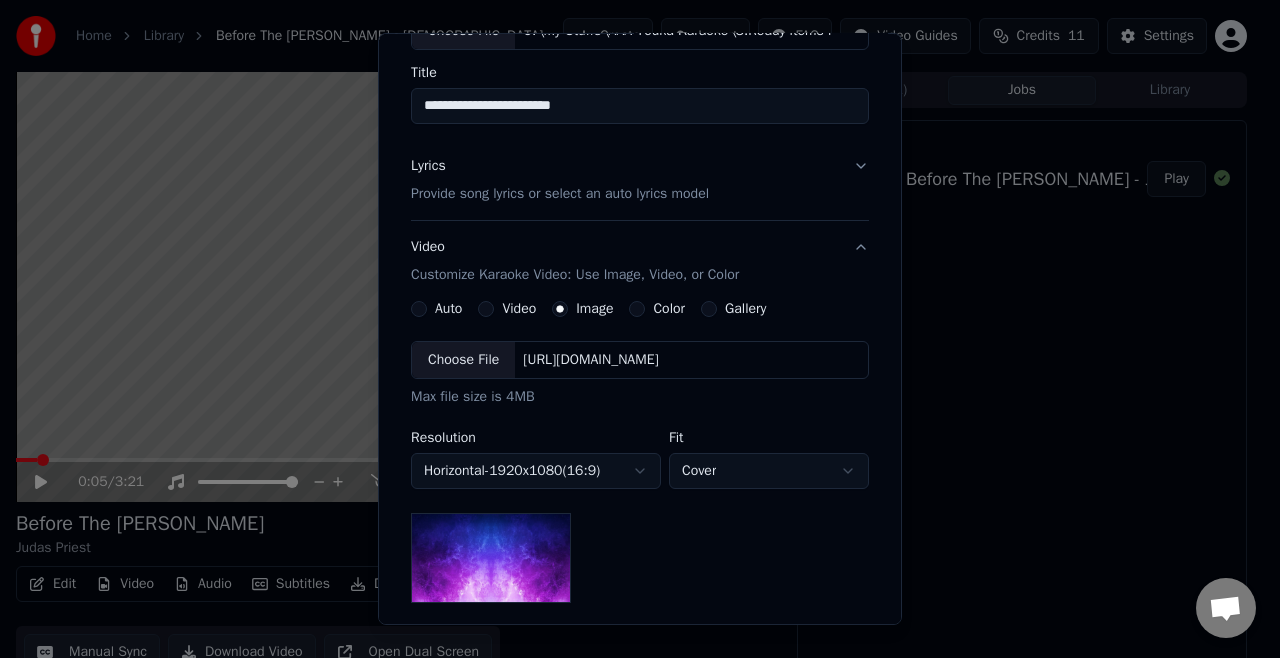click on "Choose File" at bounding box center (463, 360) 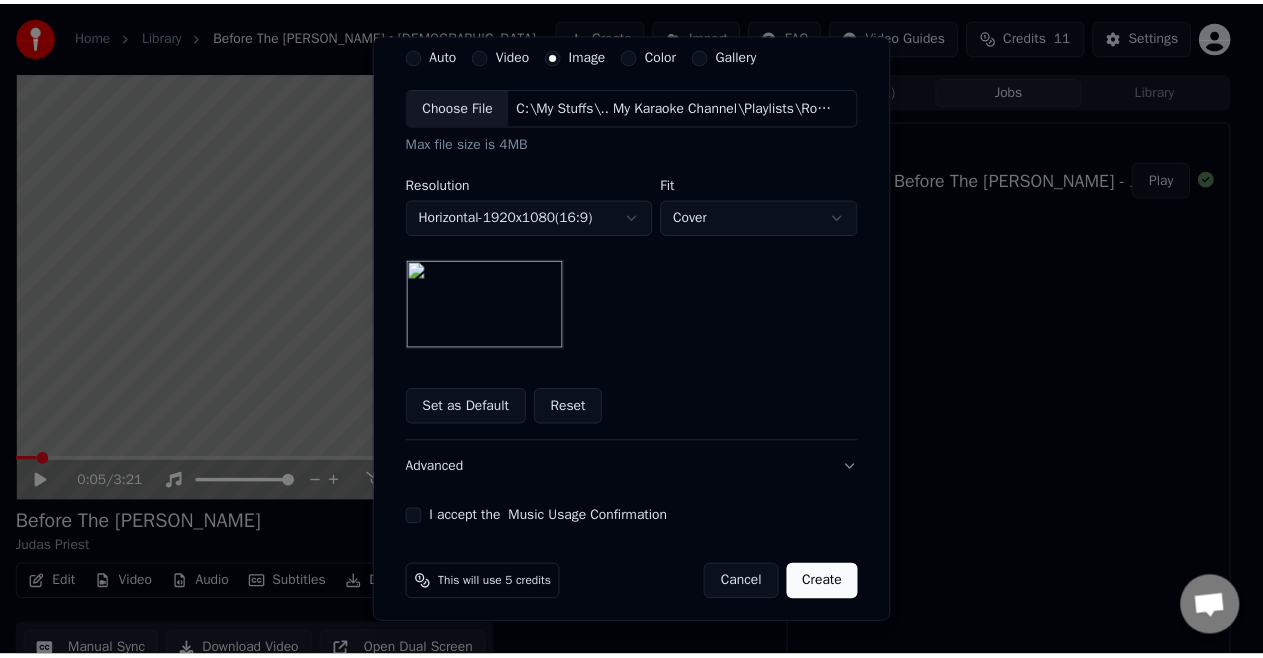 scroll, scrollTop: 404, scrollLeft: 0, axis: vertical 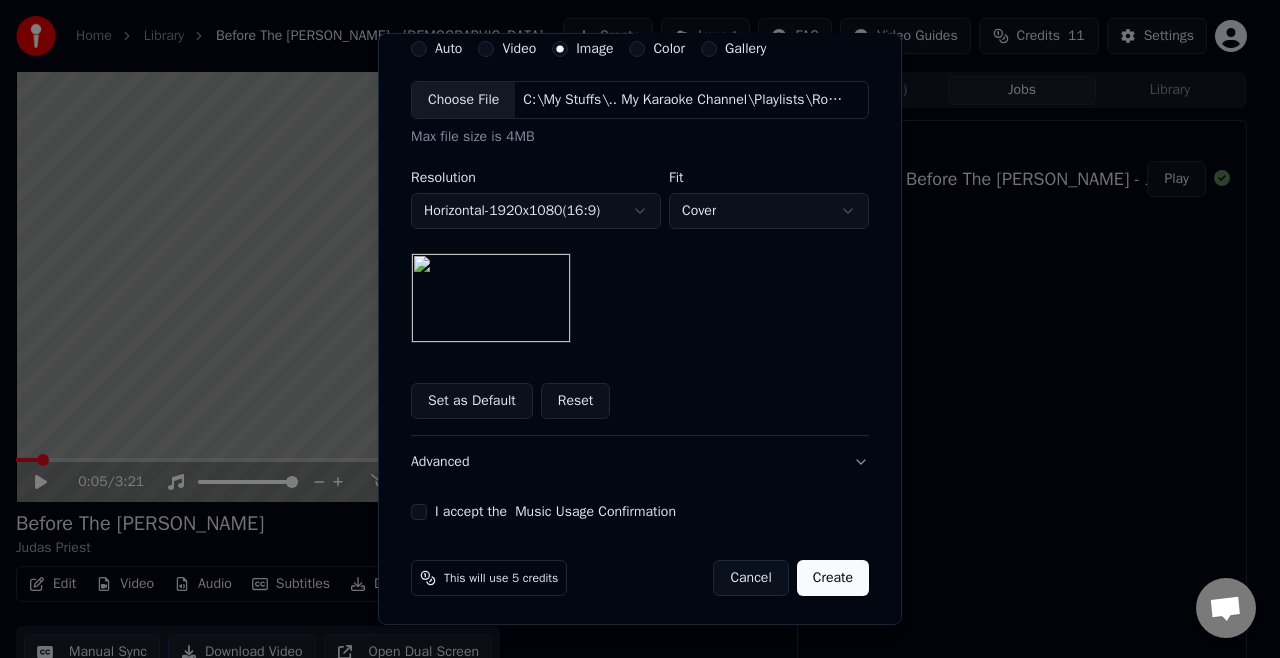 click on "I accept the   Music Usage Confirmation" at bounding box center (419, 512) 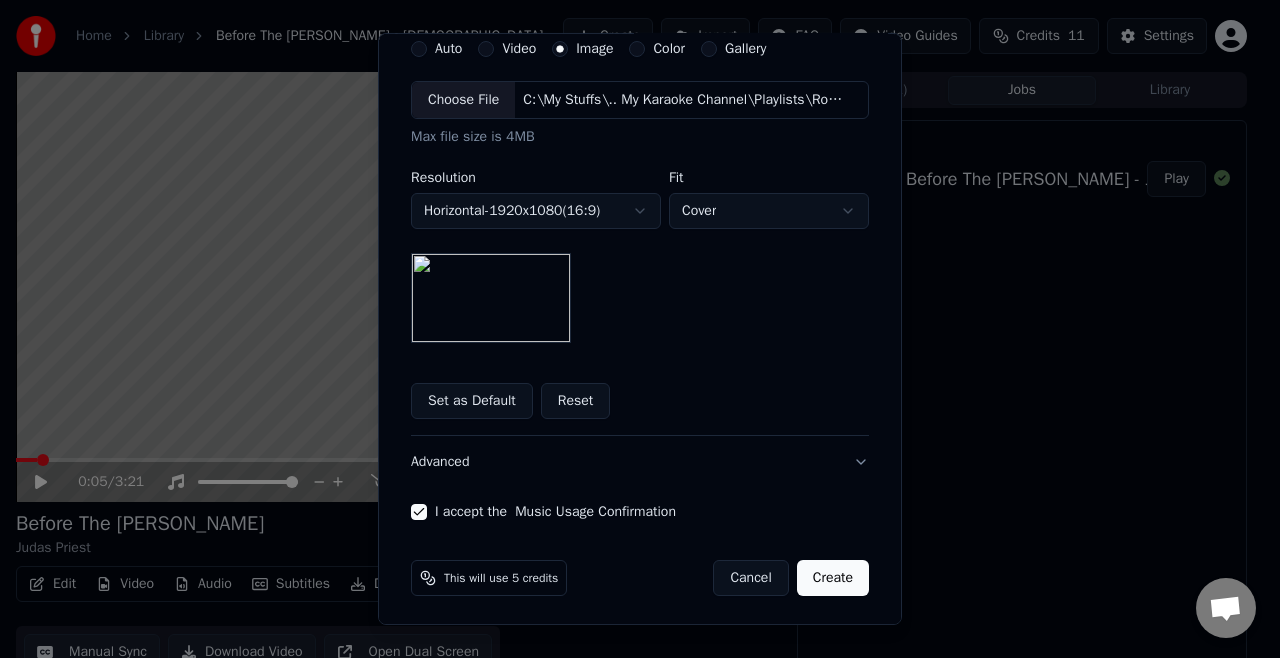 click on "Create" at bounding box center [833, 578] 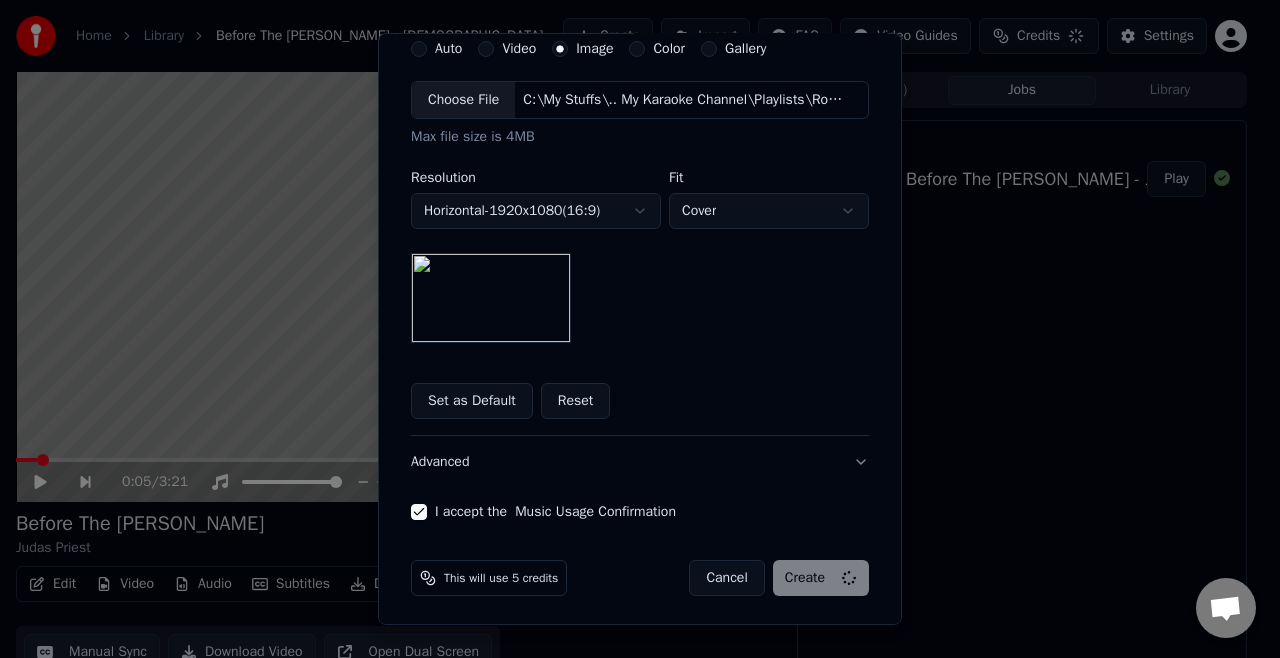 type 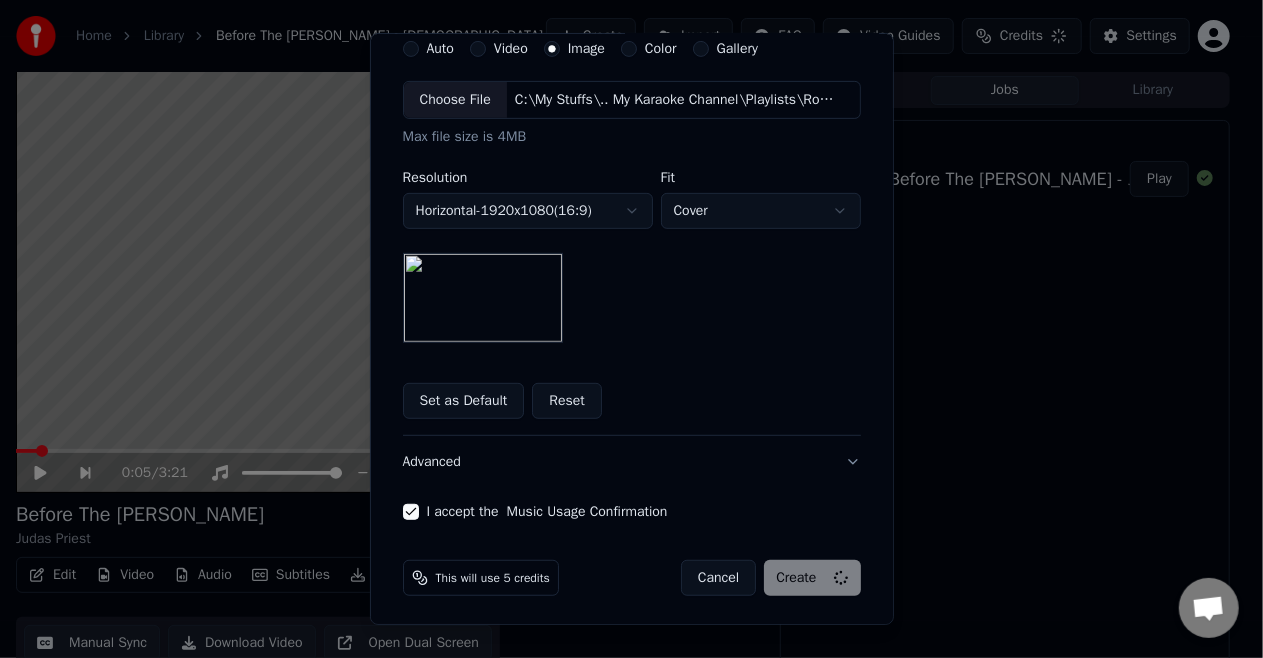 scroll, scrollTop: 144, scrollLeft: 0, axis: vertical 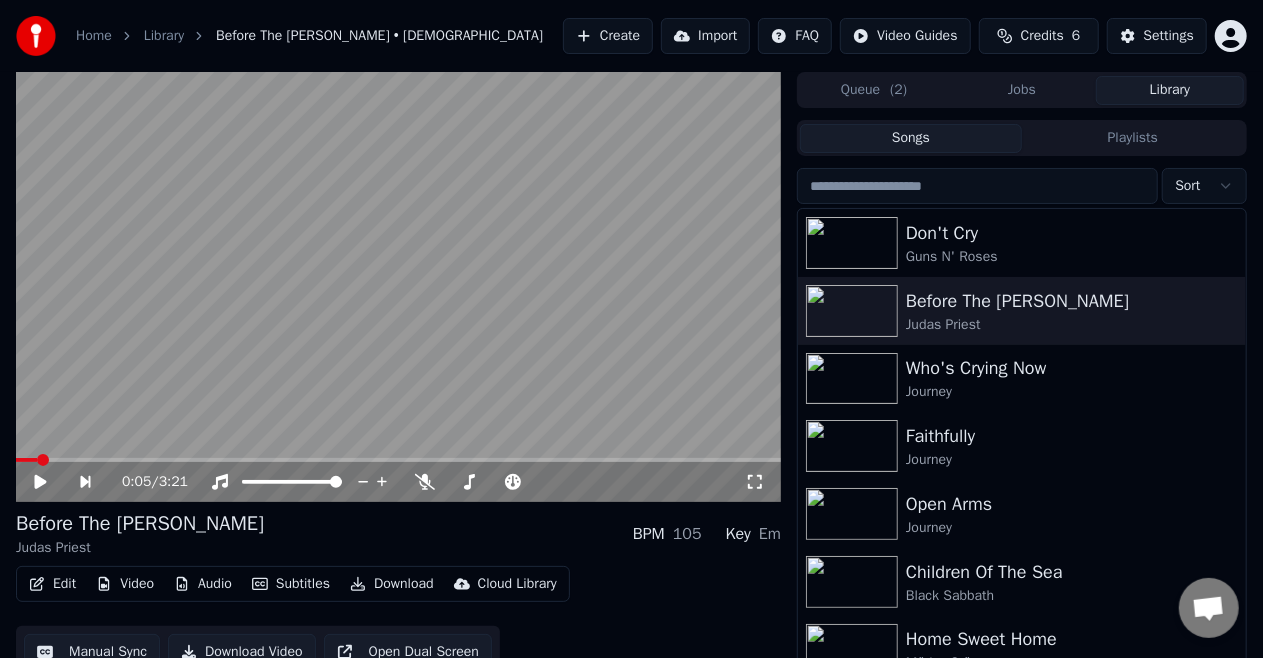 click on "Library" at bounding box center [1170, 90] 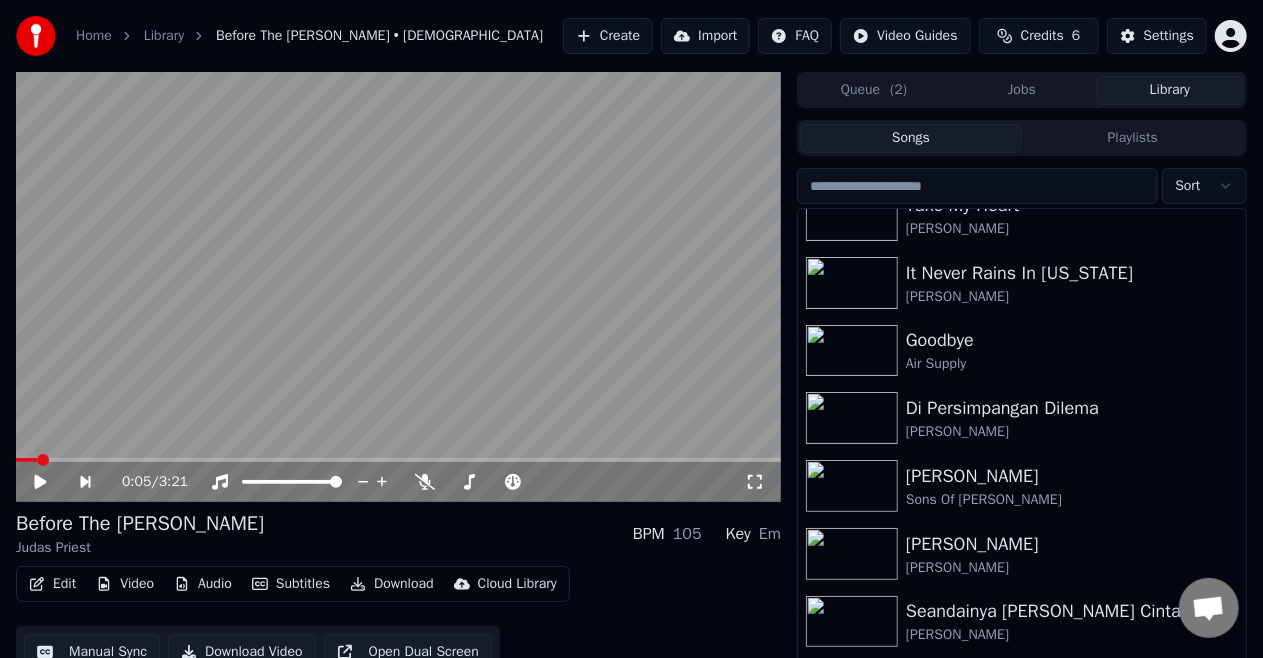 scroll, scrollTop: 2960, scrollLeft: 0, axis: vertical 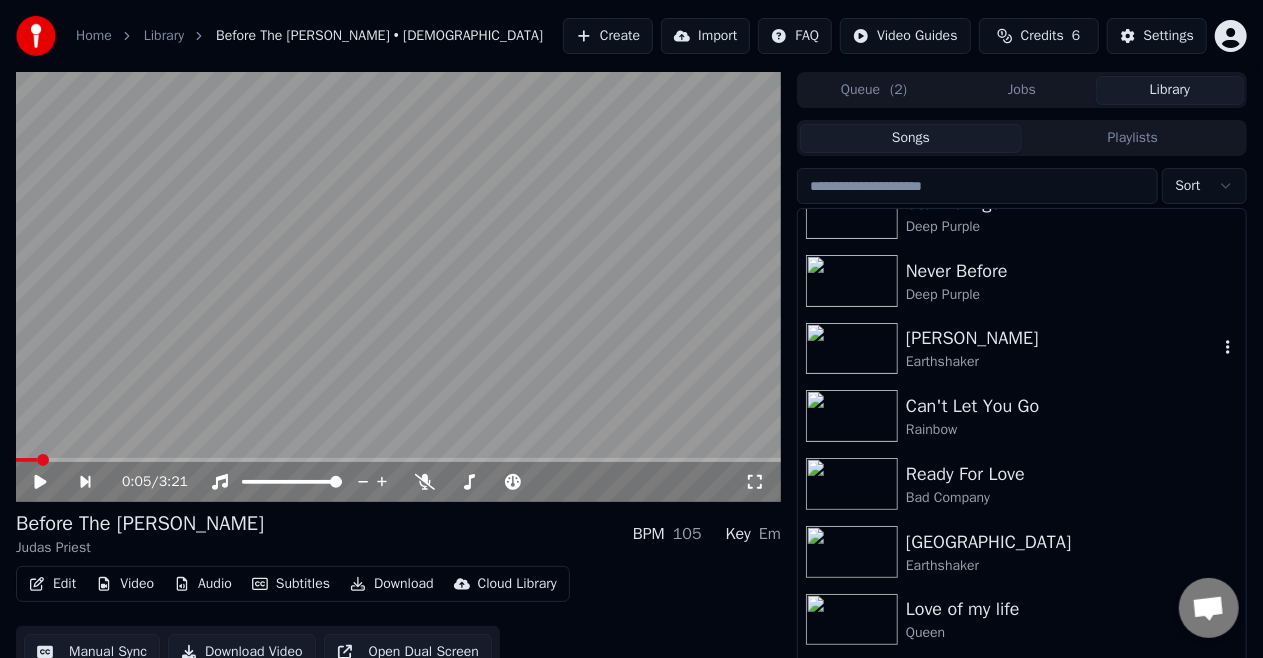 click on "[PERSON_NAME]" at bounding box center (1062, 338) 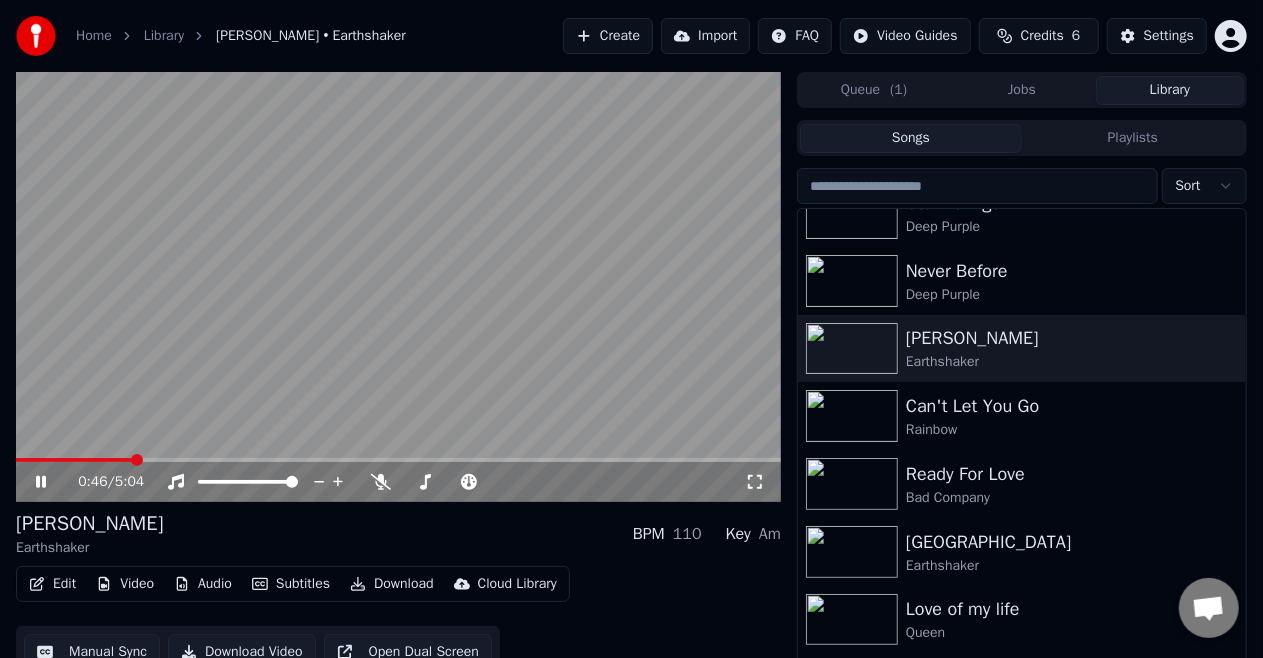 click 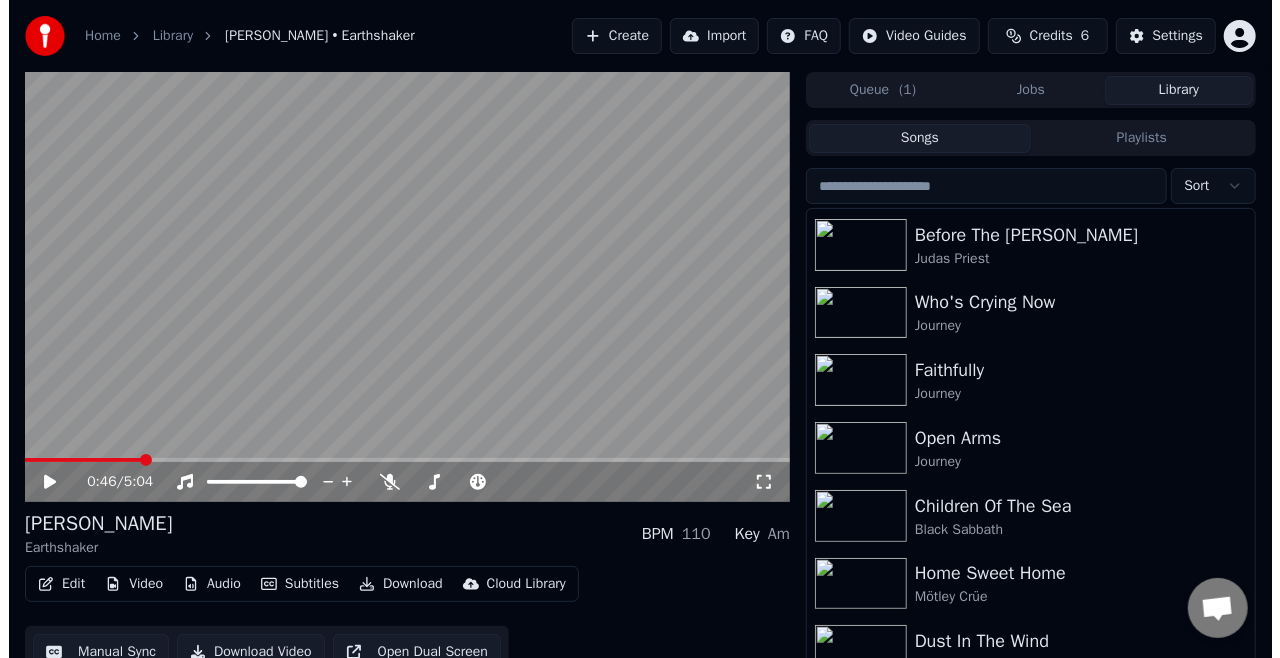 scroll, scrollTop: 0, scrollLeft: 0, axis: both 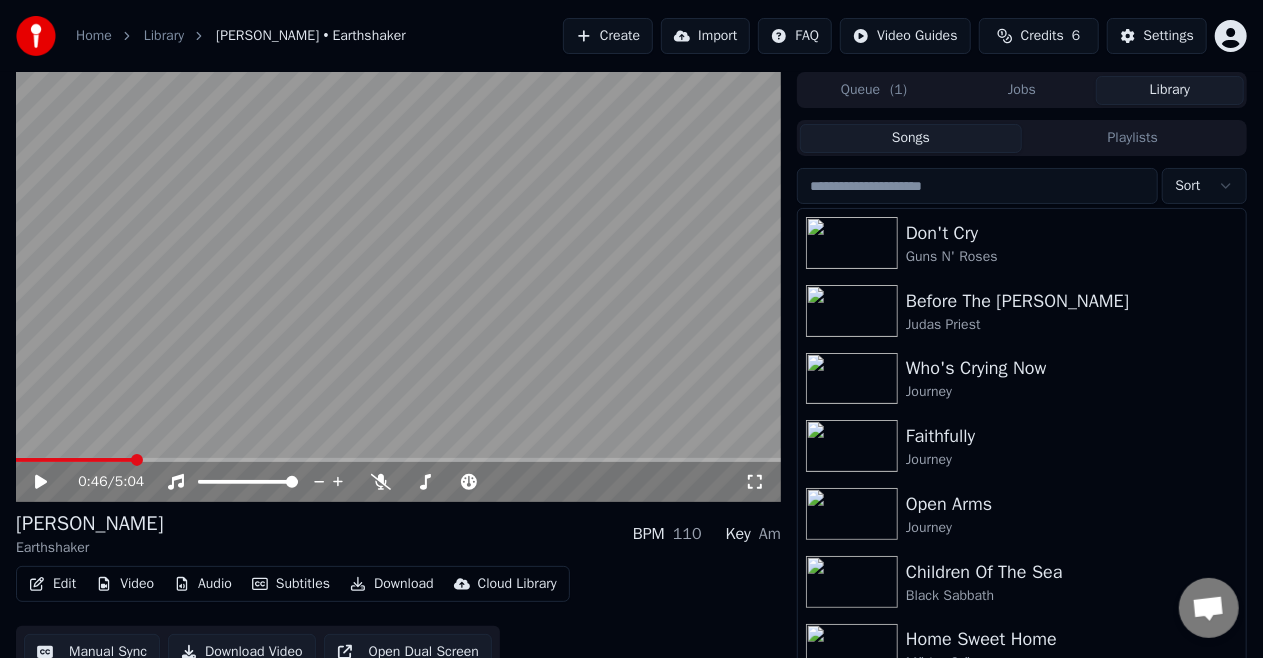 click on "Create" at bounding box center (608, 36) 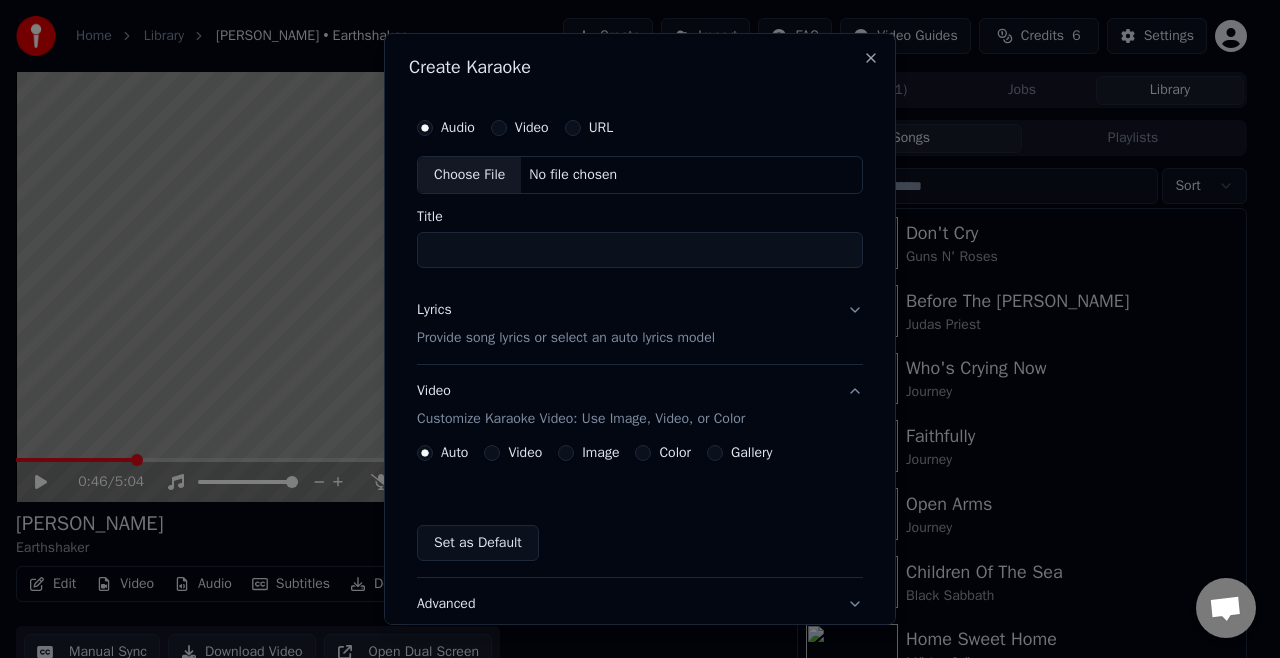 click on "Choose File" at bounding box center [469, 175] 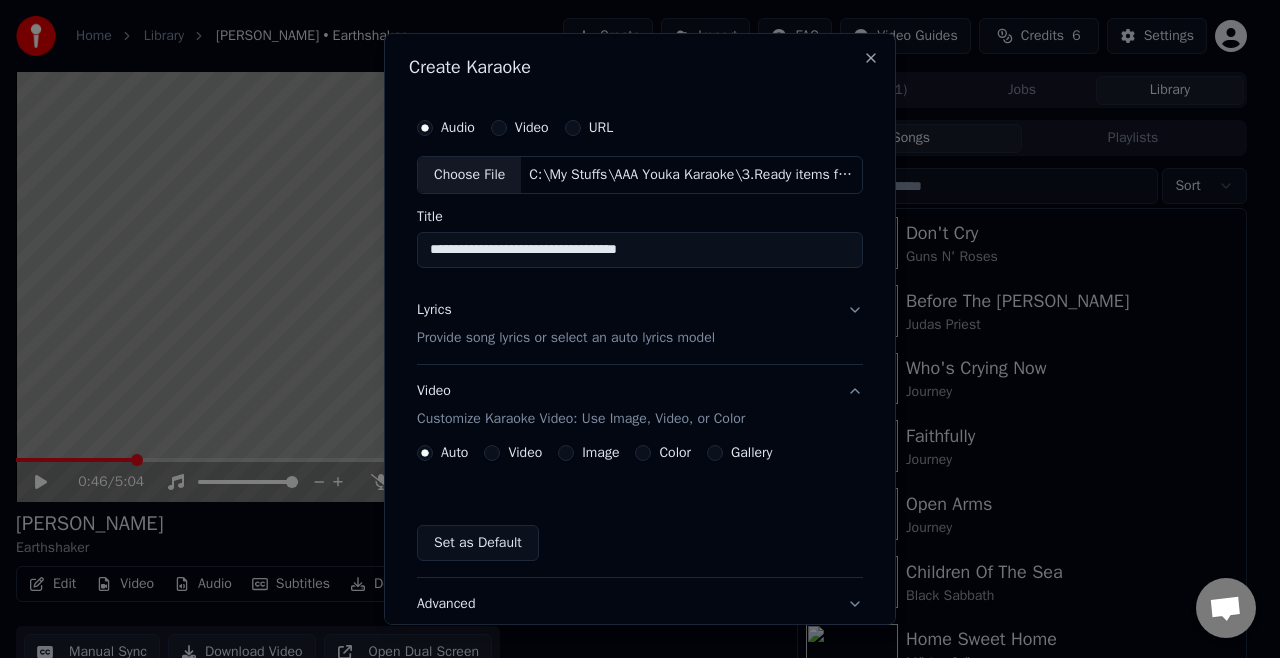 drag, startPoint x: 447, startPoint y: 248, endPoint x: 394, endPoint y: 266, distance: 55.97321 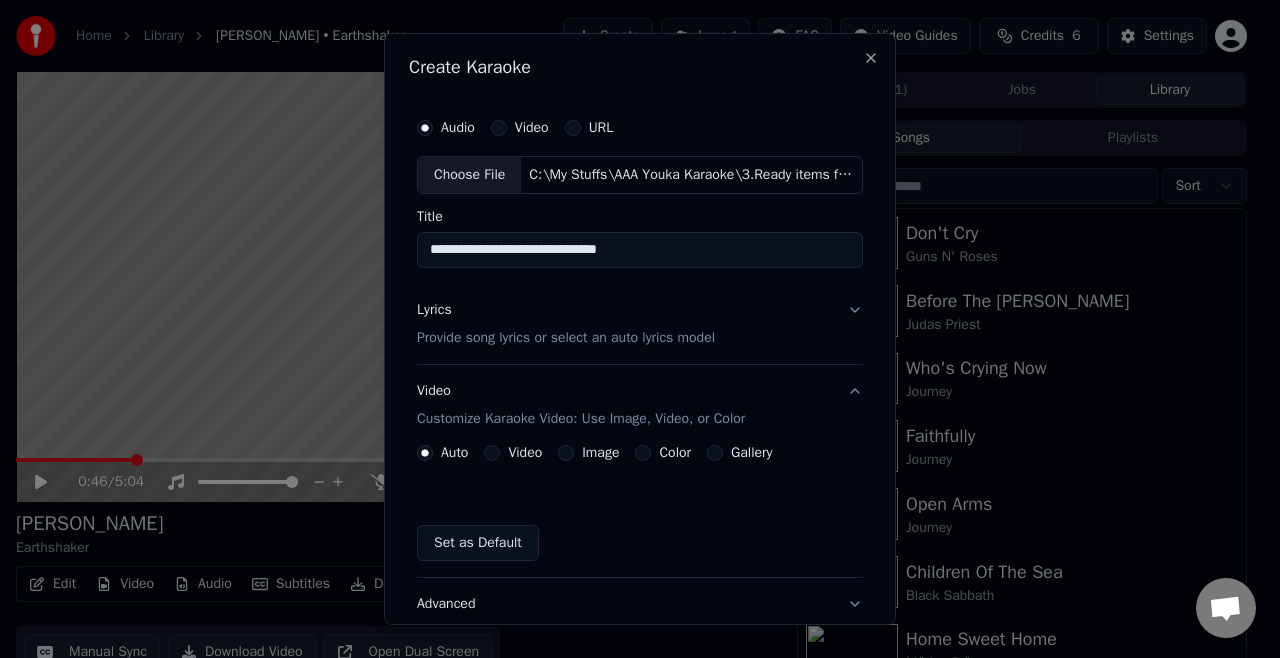 type on "**********" 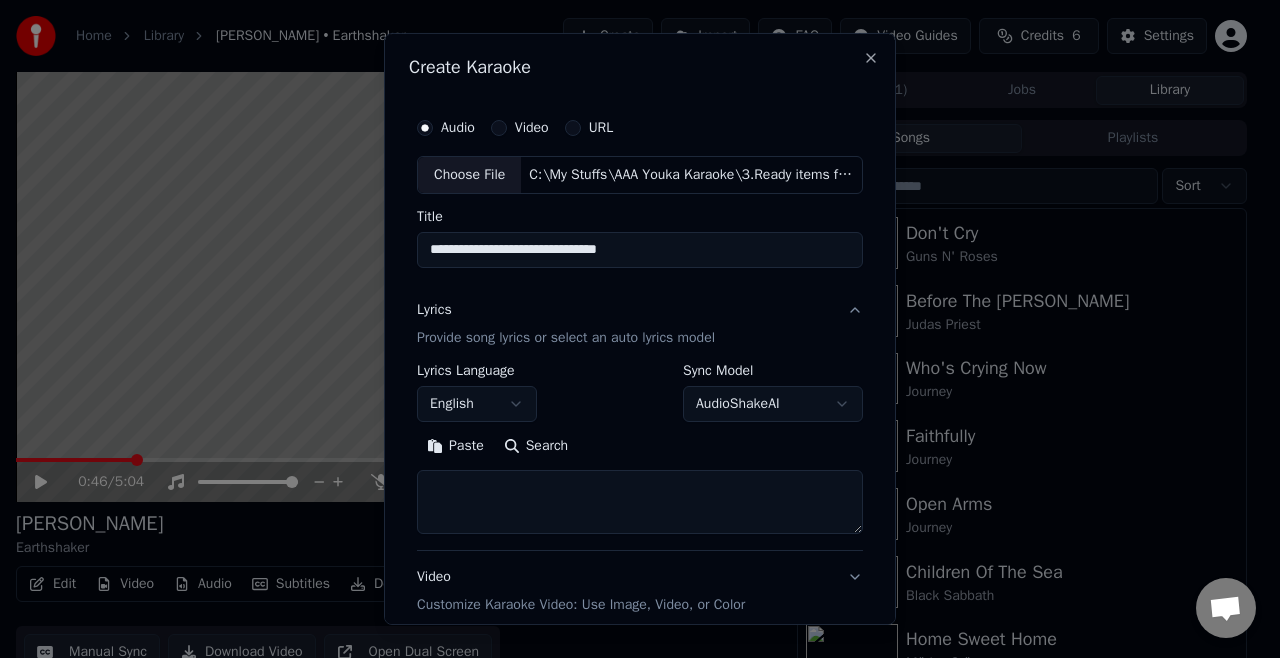 click on "Paste" at bounding box center [455, 446] 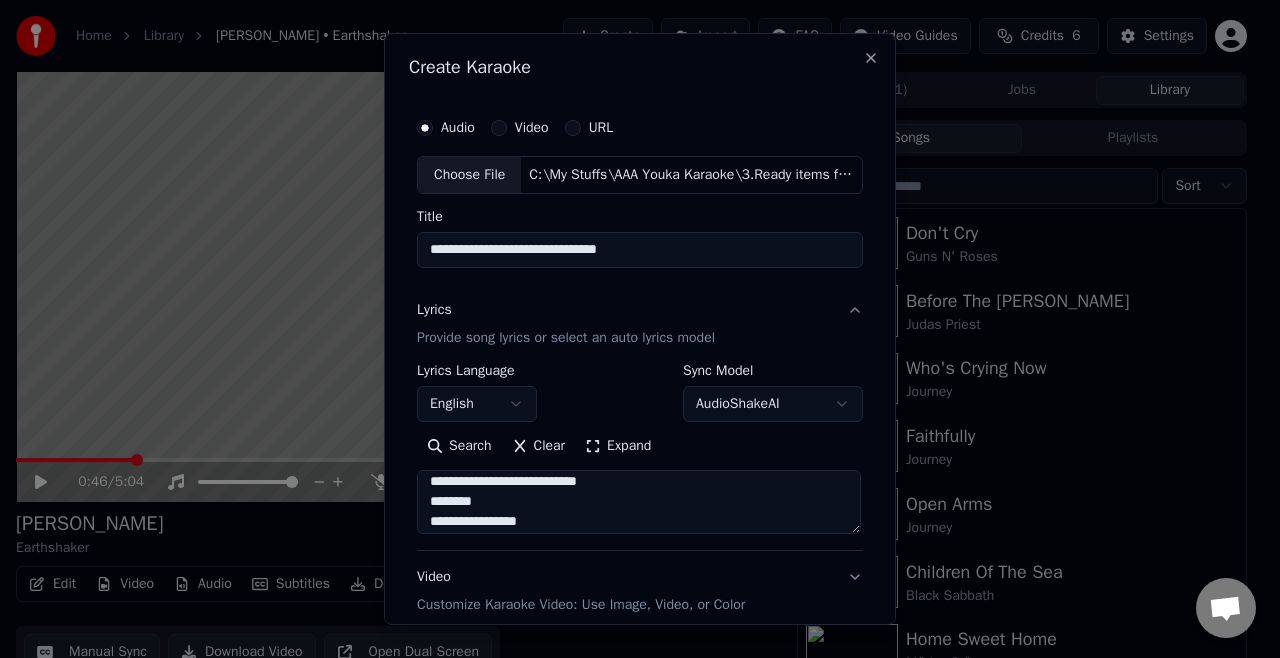 scroll, scrollTop: 1072, scrollLeft: 0, axis: vertical 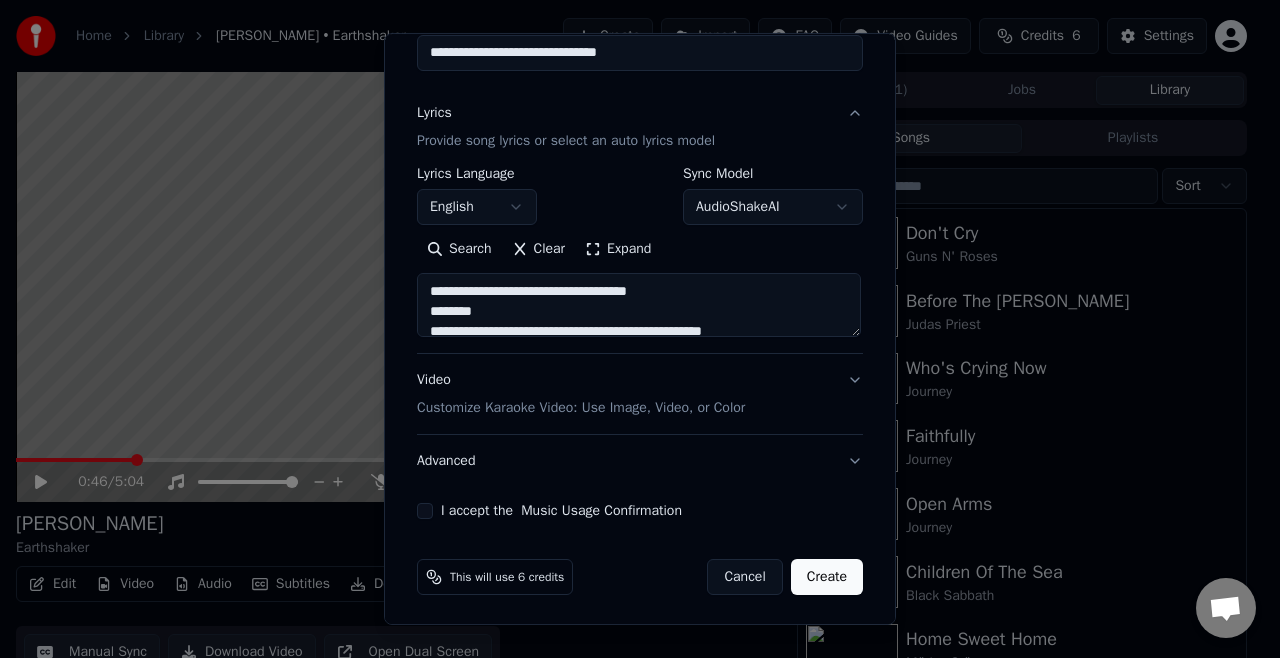 click on "Customize Karaoke Video: Use Image, Video, or Color" at bounding box center [581, 408] 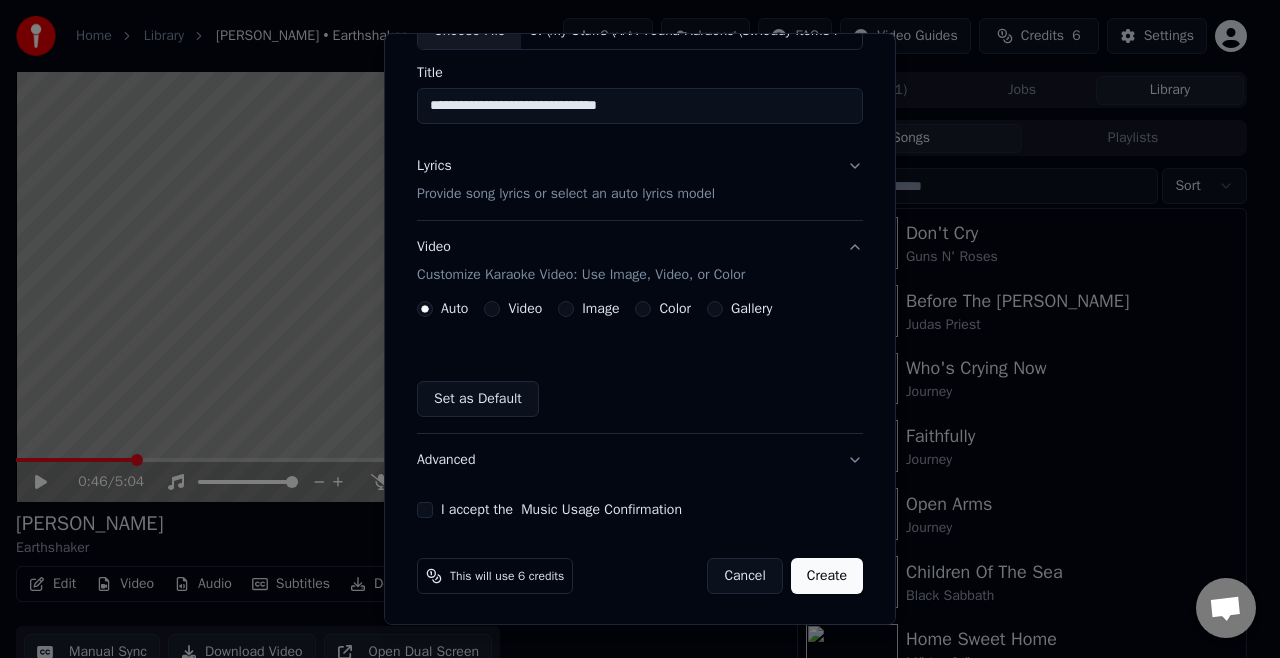 scroll, scrollTop: 144, scrollLeft: 0, axis: vertical 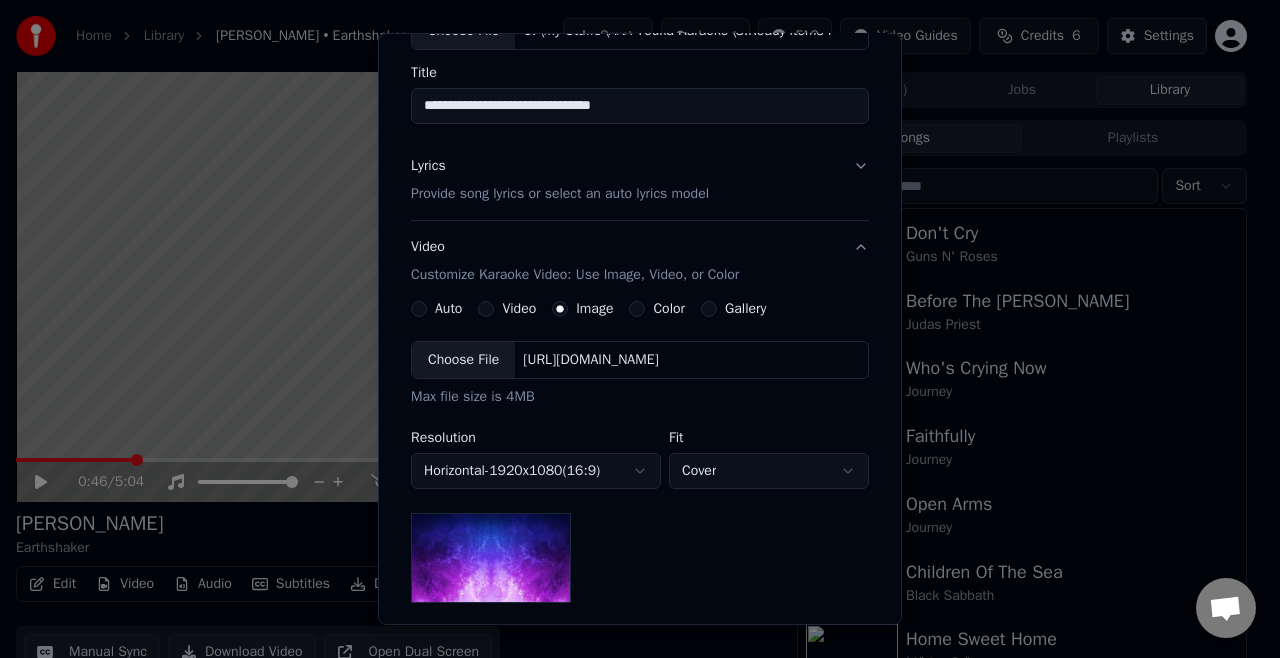click on "Choose File" at bounding box center [463, 360] 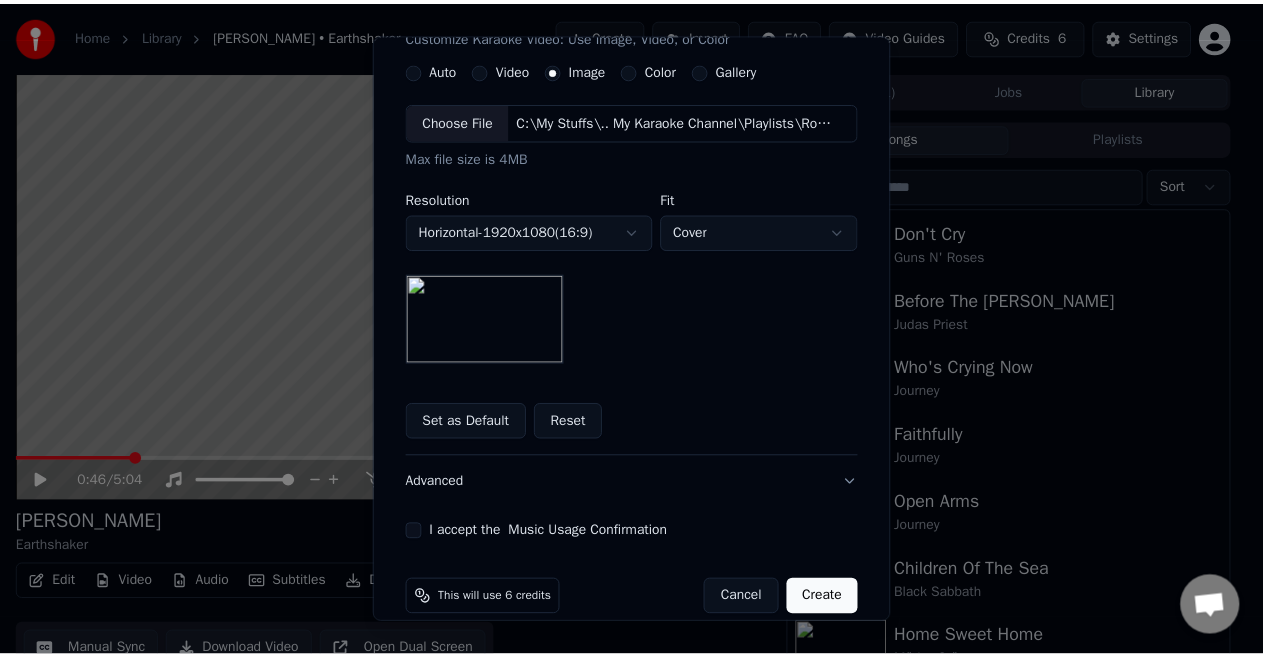 scroll, scrollTop: 404, scrollLeft: 0, axis: vertical 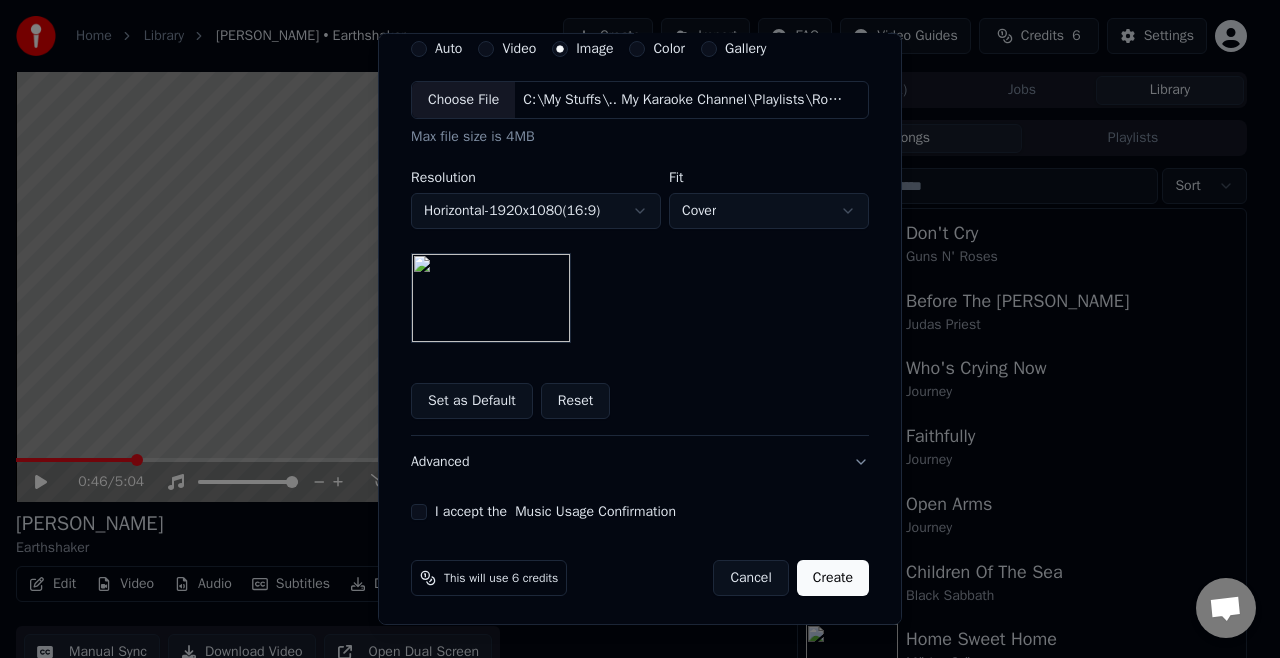 click on "I accept the   Music Usage Confirmation" at bounding box center [419, 512] 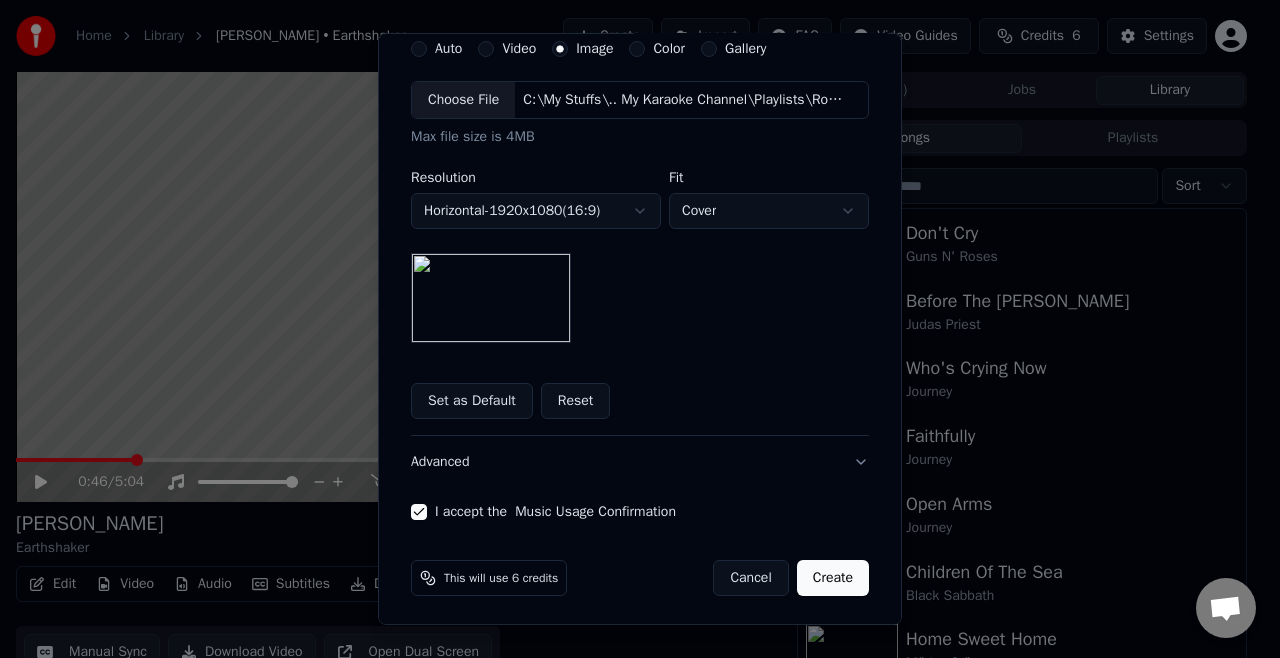 click on "Create" at bounding box center [833, 578] 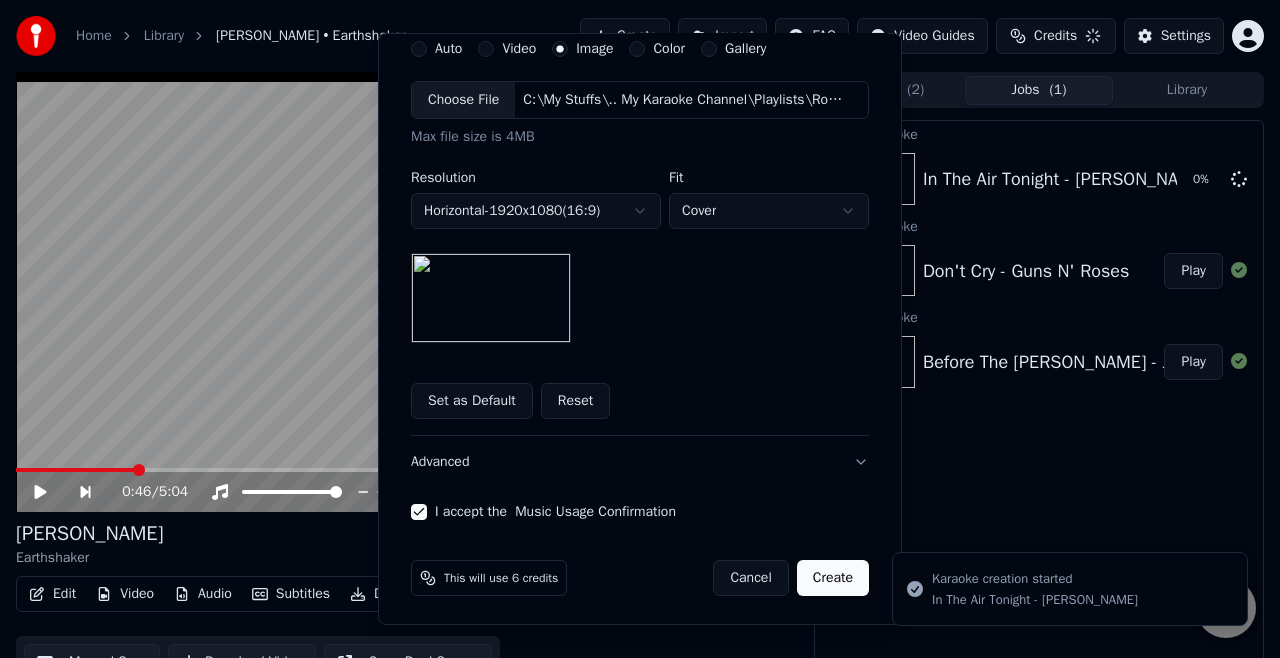 type 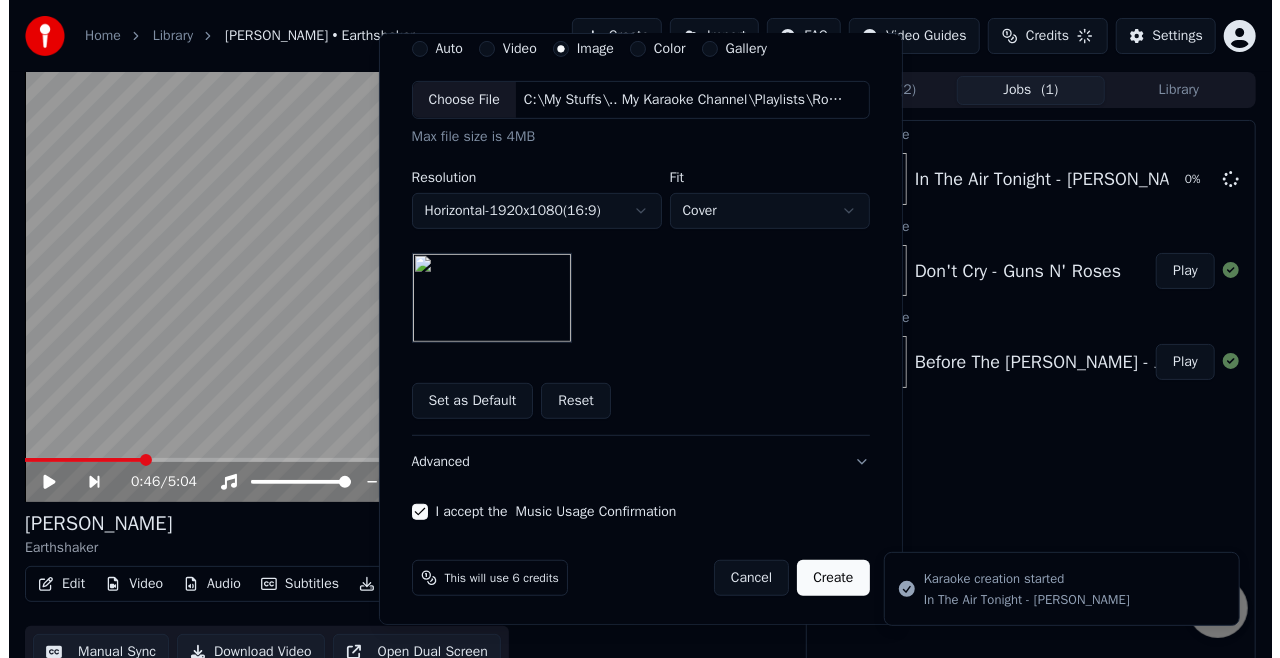 scroll, scrollTop: 144, scrollLeft: 0, axis: vertical 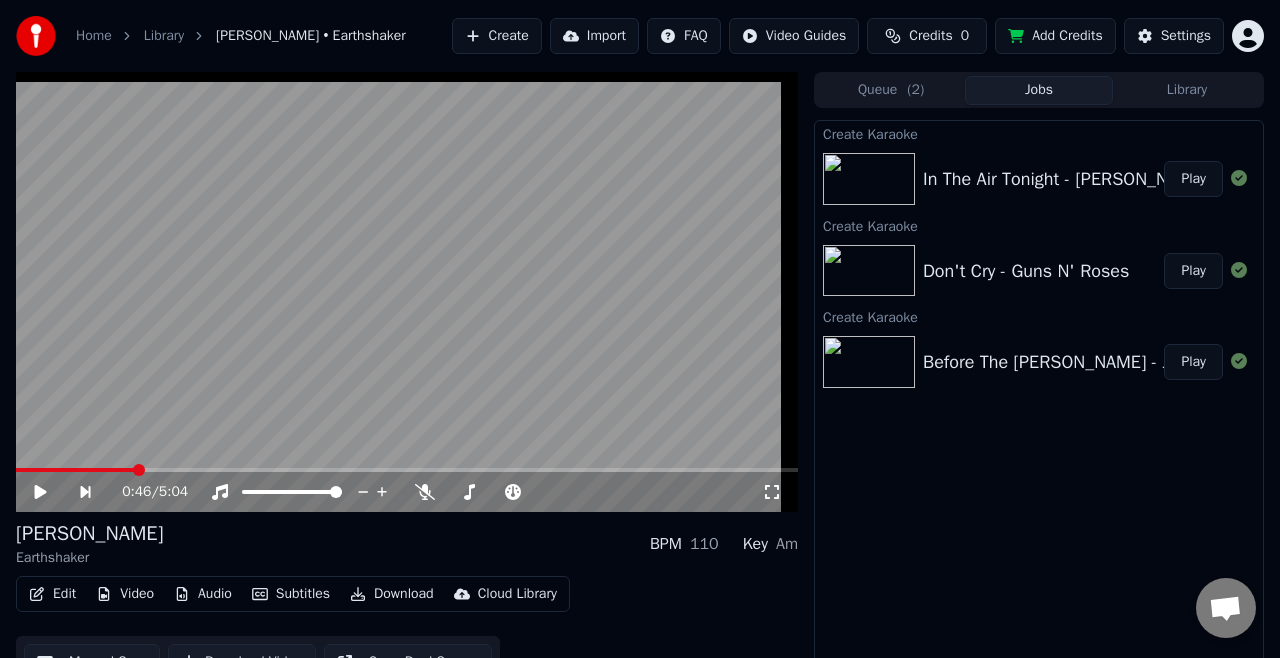 click on "Home Library [PERSON_NAME] • Earthshaker Create Import FAQ Video Guides Credits 0 Add Credits Settings 0:46  /  5:04 [PERSON_NAME] Earthshaker BPM 110 Key Am Edit Video Audio Subtitles Download Cloud Library Manual Sync Download Video Open Dual Screen Queue ( 2 ) Jobs Library Create Karaoke In The Air Tonight - [PERSON_NAME] Play Create Karaoke Don't Cry - Guns N' Roses Play Create Karaoke Before The [PERSON_NAME] - Judas Priest Play" at bounding box center (640, 329) 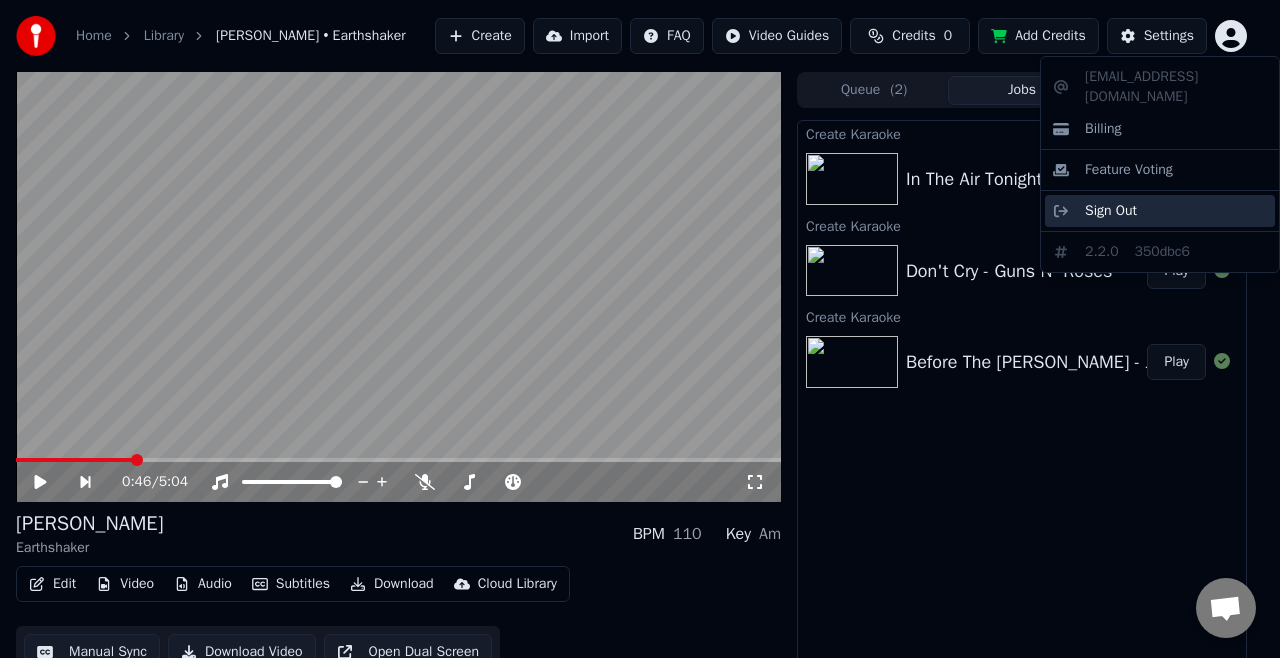 click on "Sign Out" at bounding box center [1111, 211] 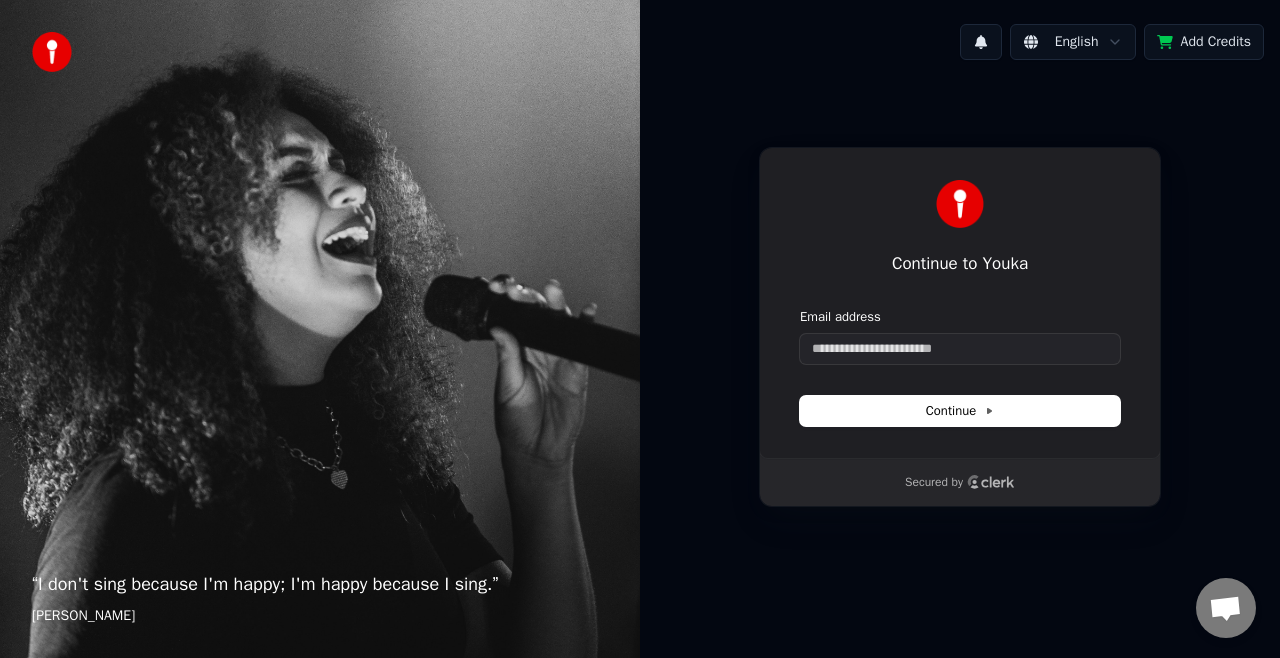 type 